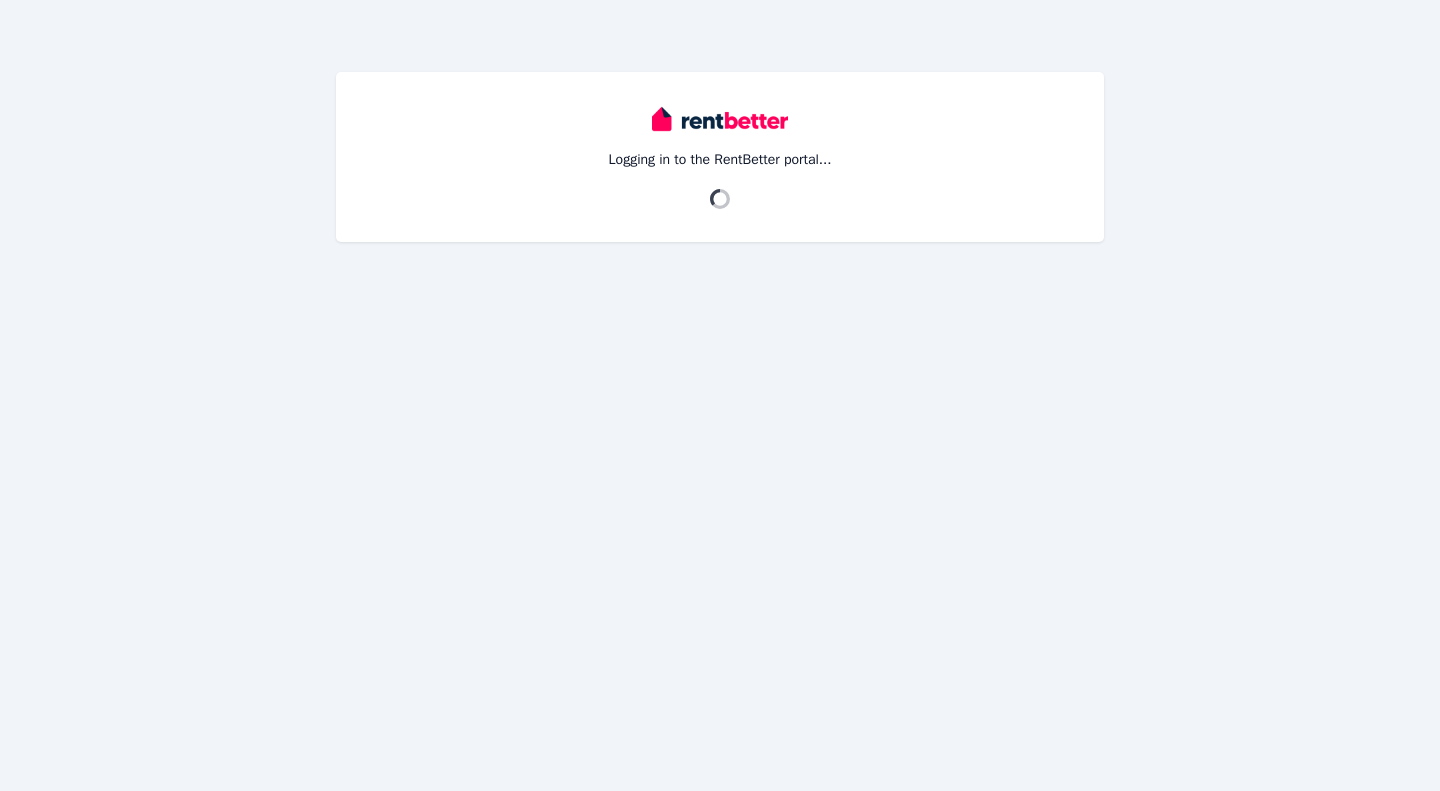 scroll, scrollTop: 0, scrollLeft: 0, axis: both 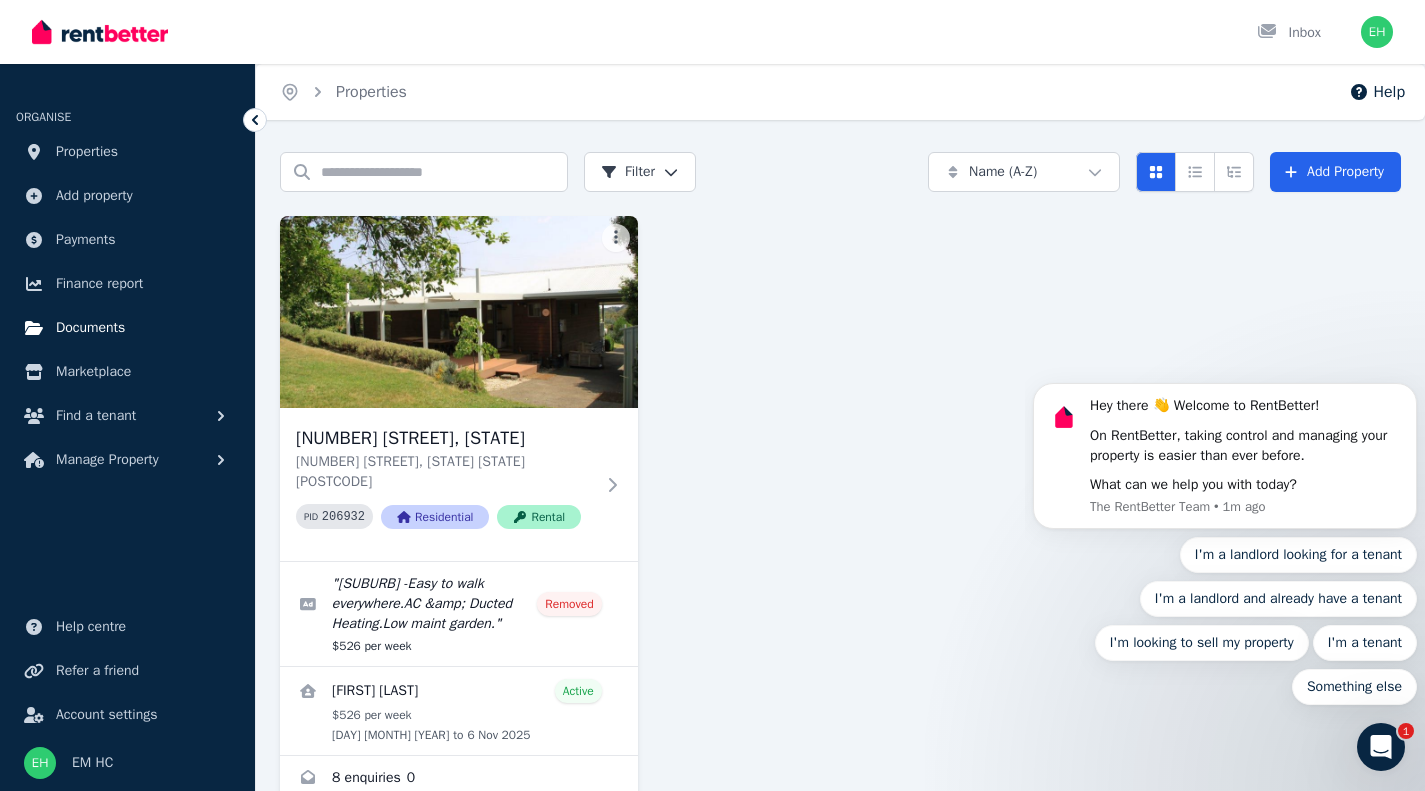 click on "Documents" at bounding box center (90, 328) 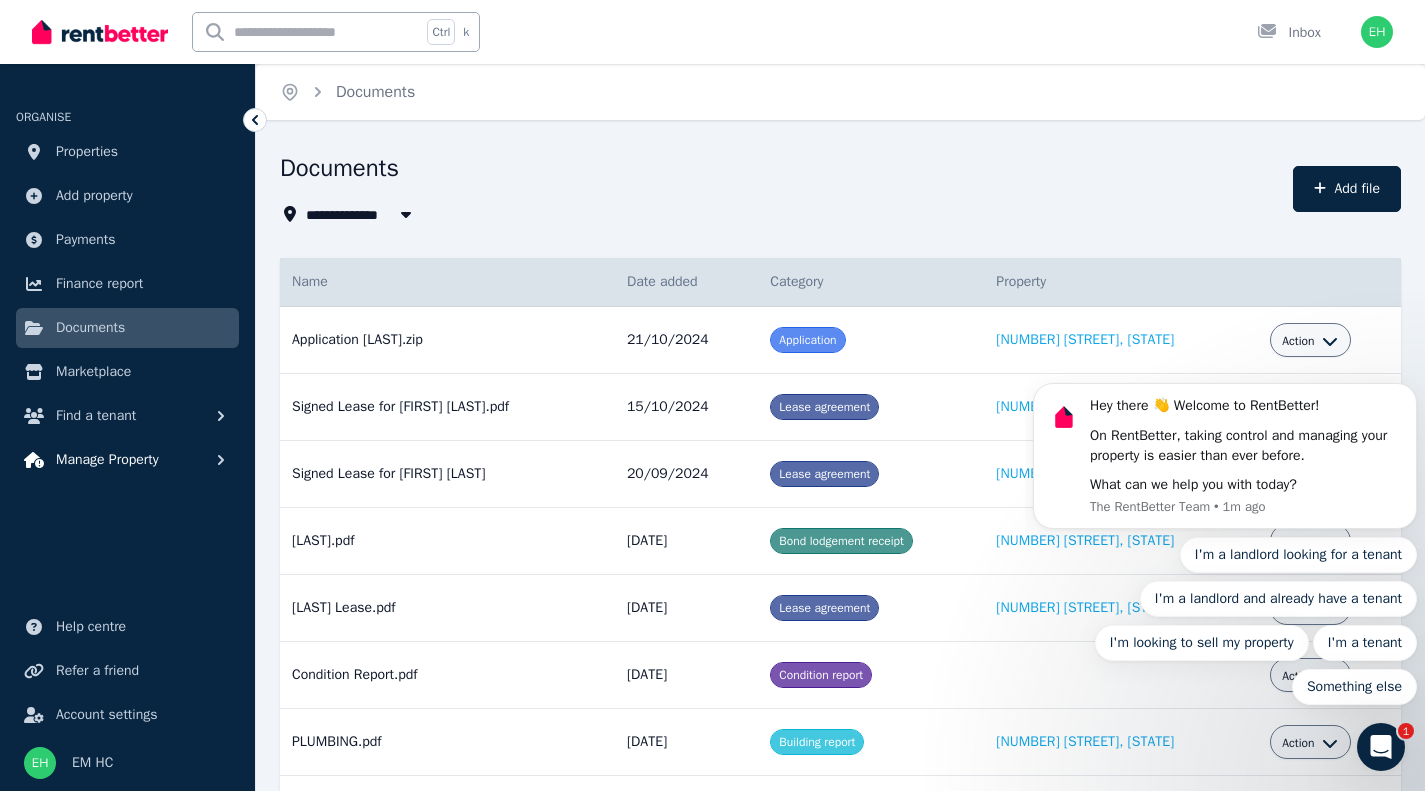 click on "Manage Property" at bounding box center (107, 460) 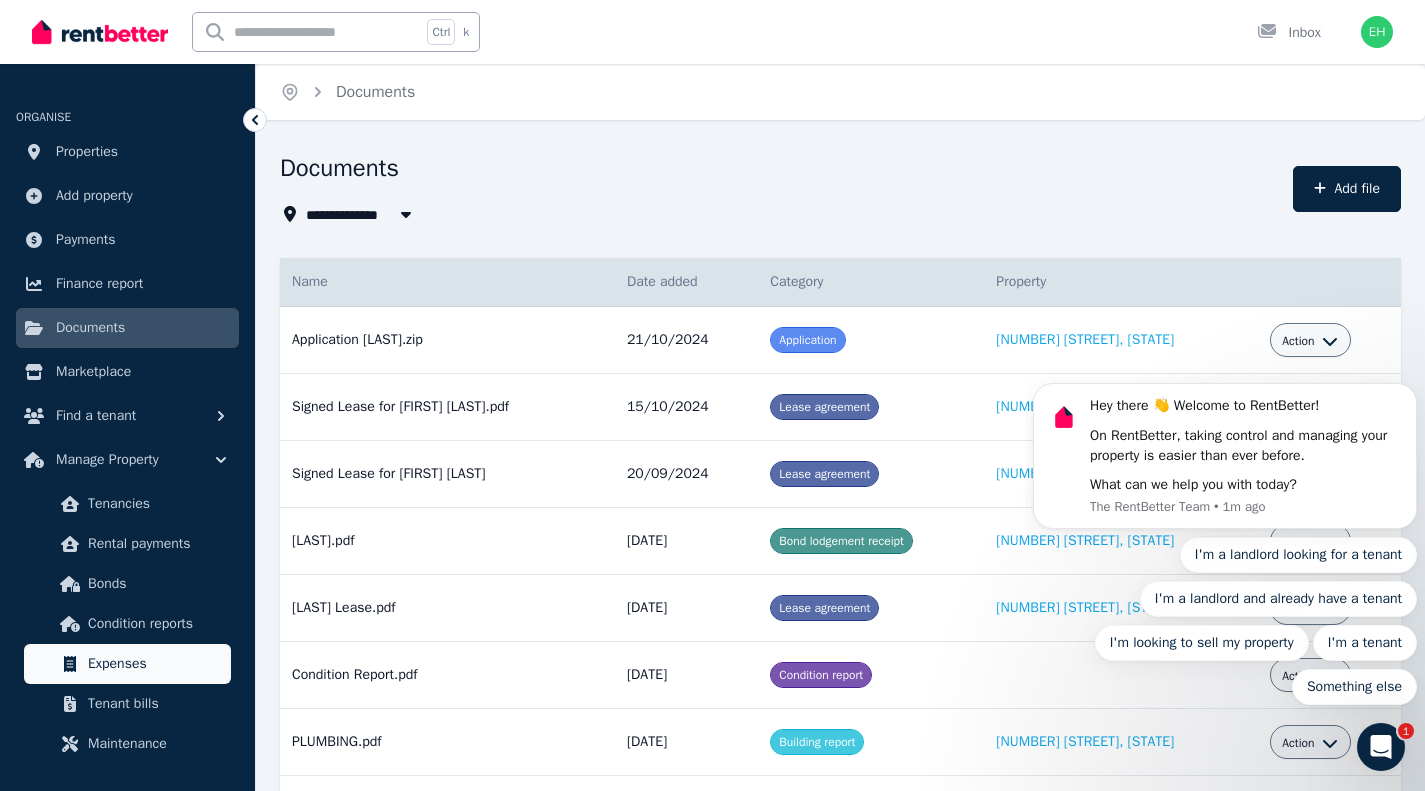 click on "Expenses" at bounding box center [155, 664] 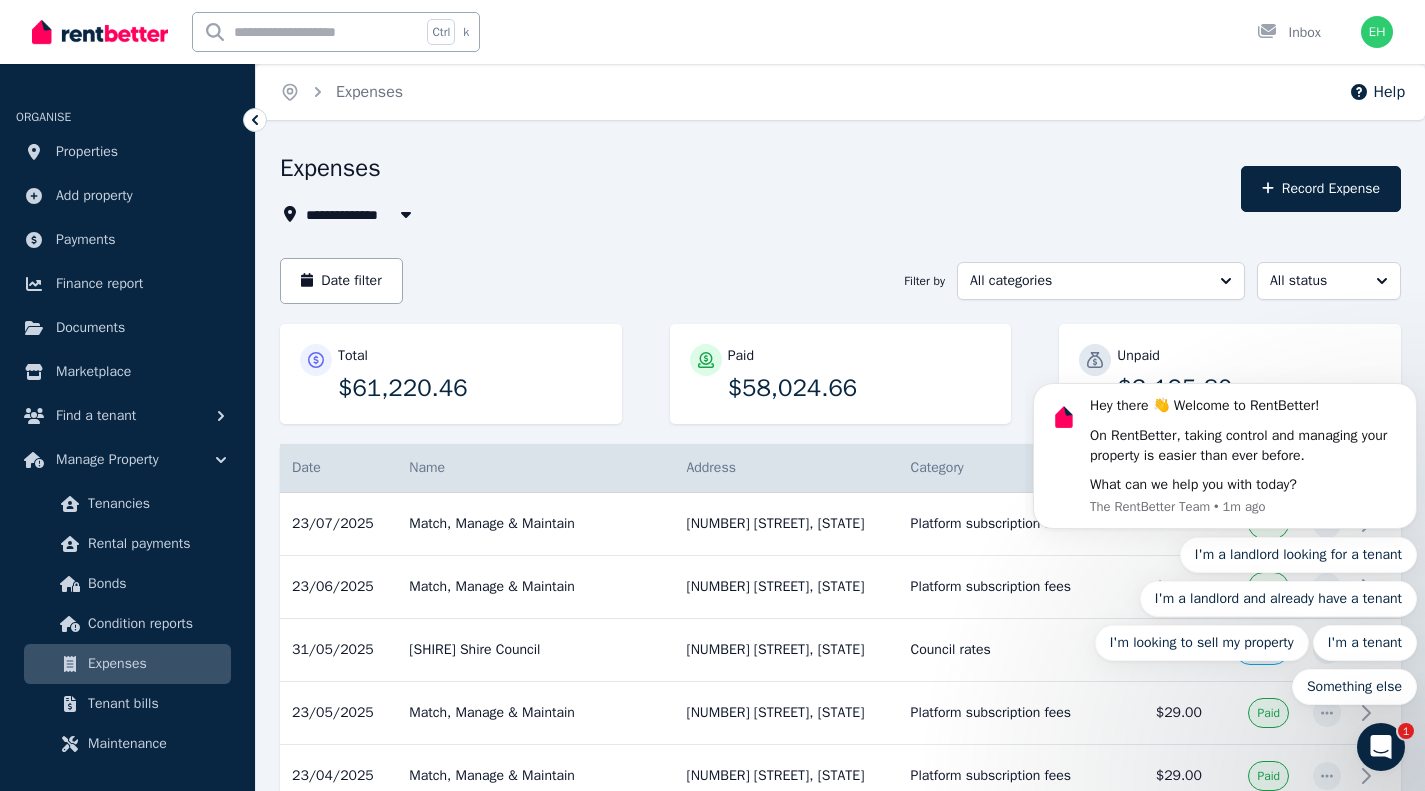 click on "Hey there 👋 Welcome to RentBetter!  On RentBetter, taking control and managing your property is easier than ever before.  What can we help you with today?  The RentBetter Team • 1m ago I'm a landlord looking for a tenant I'm a landlord and already have a tenant I'm looking to sell my property I'm a tenant Something else" at bounding box center (1225, 461) 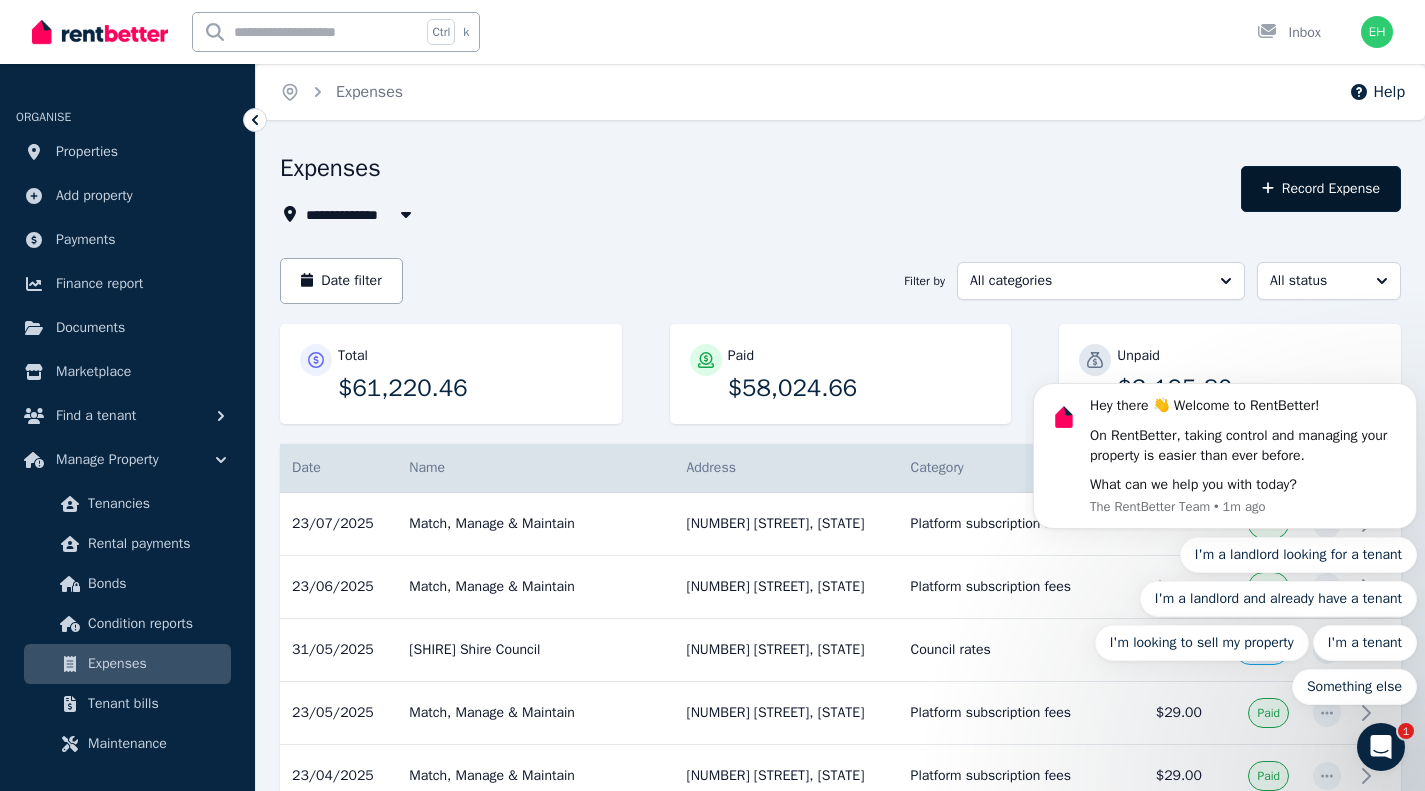 click on "Record Expense" at bounding box center [1321, 189] 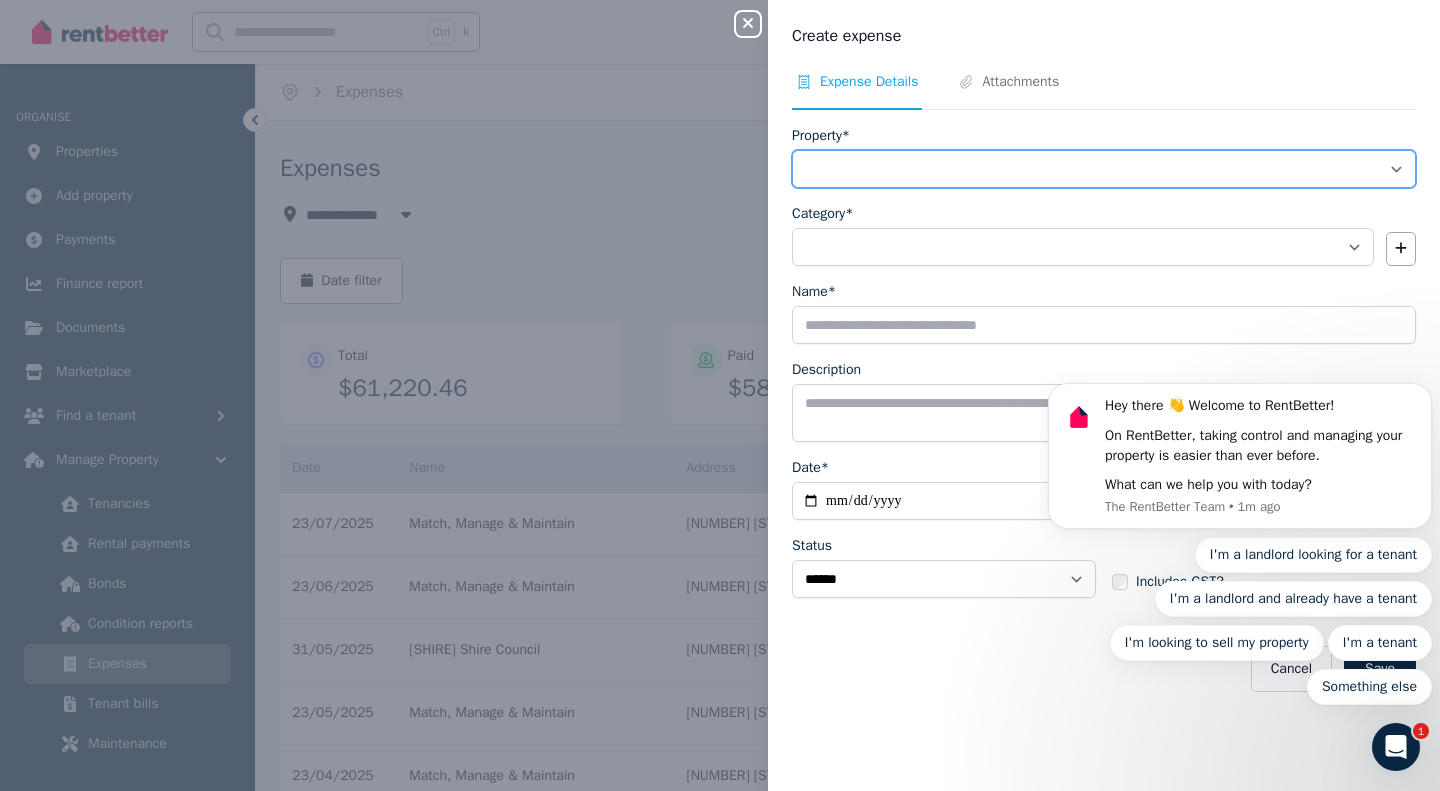 click on "**********" at bounding box center [1104, 169] 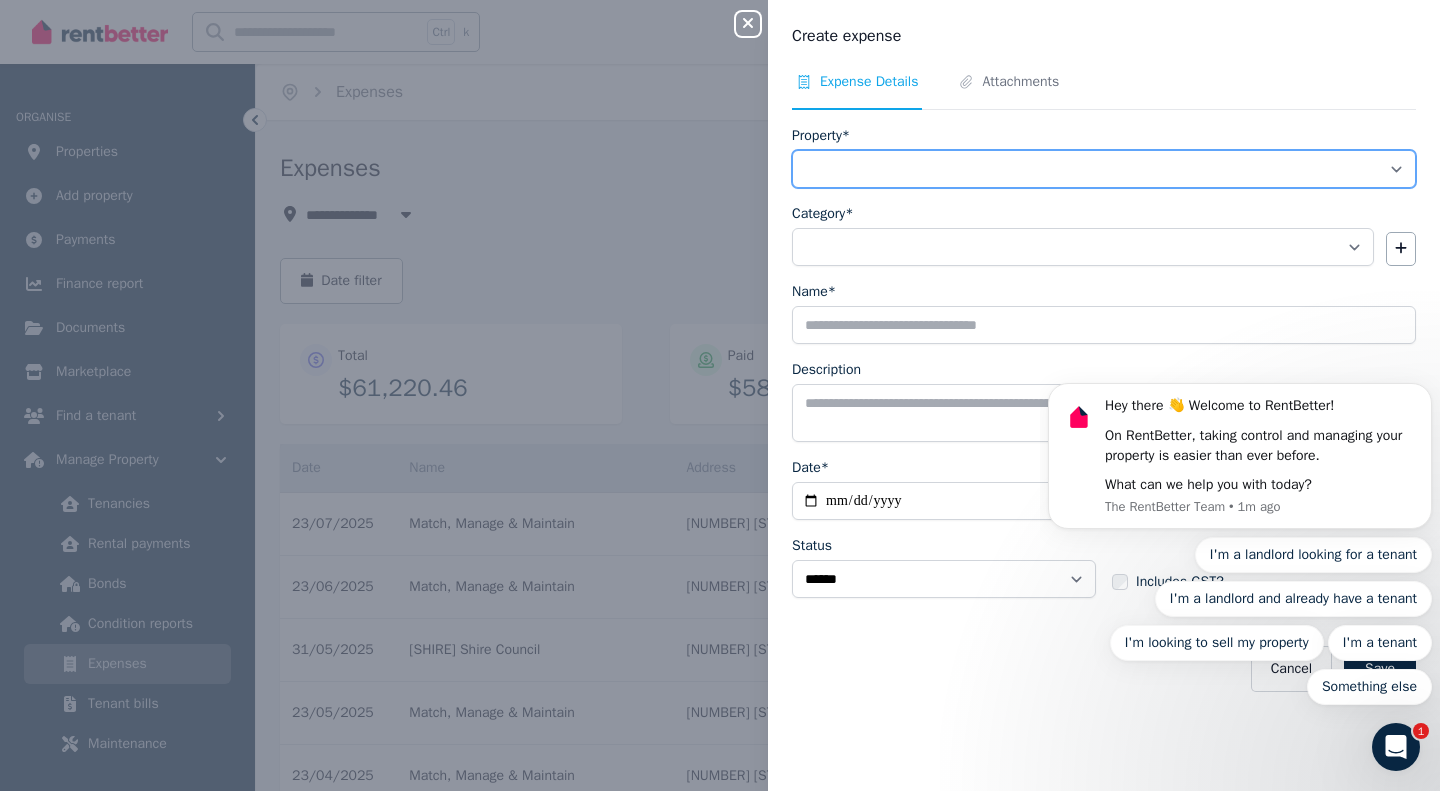 select on "**********" 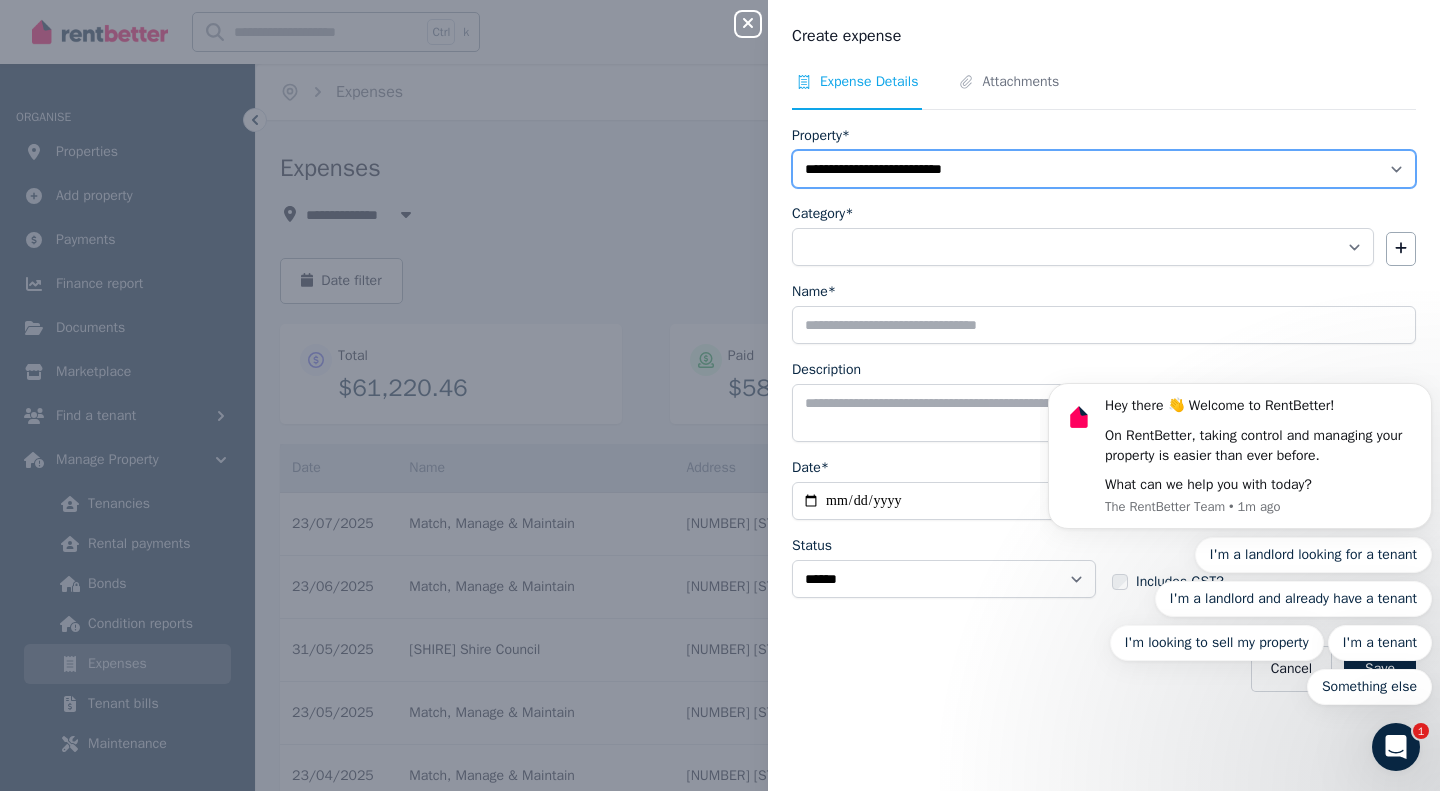click on "**********" at bounding box center (1104, 169) 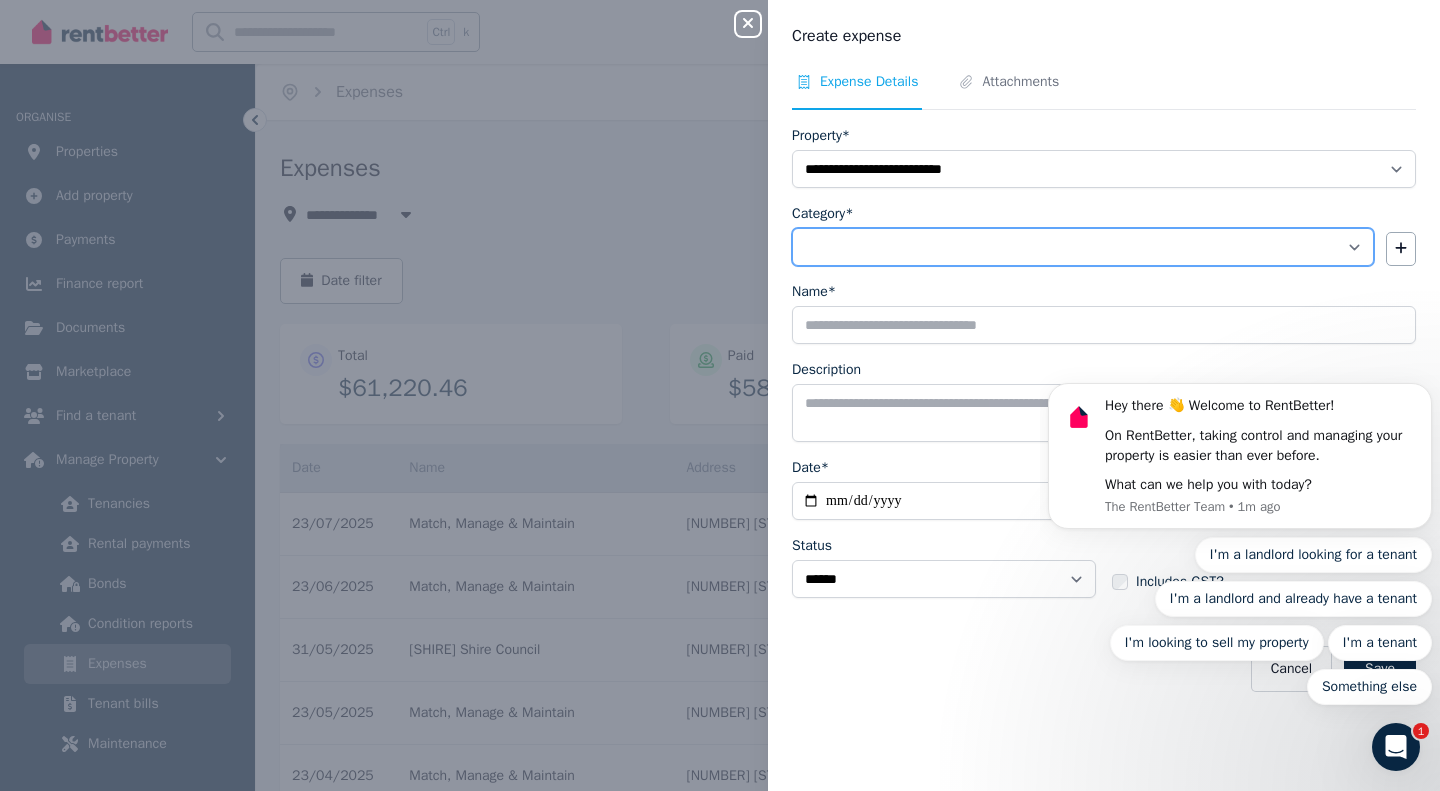 click on "**********" at bounding box center [1083, 247] 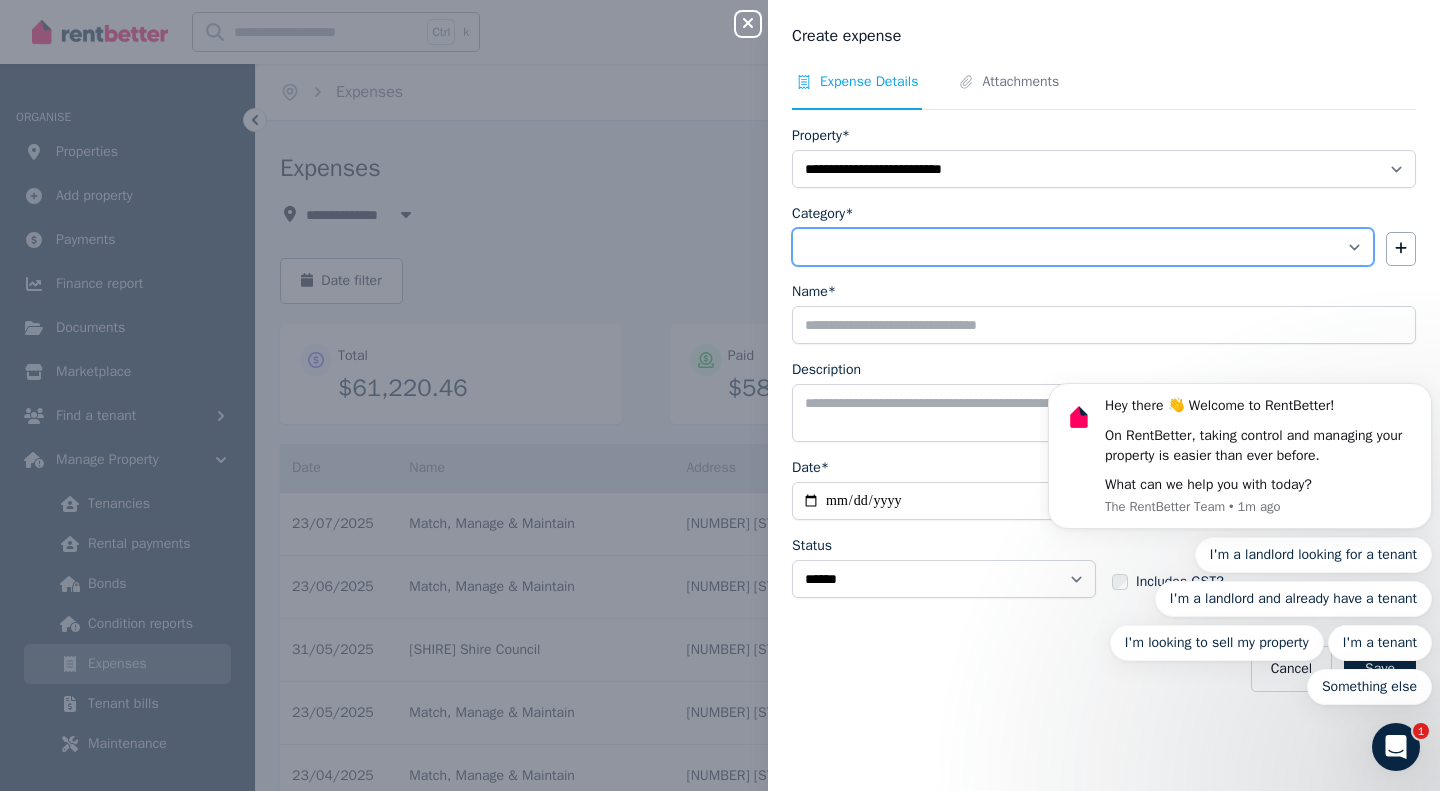 select on "**********" 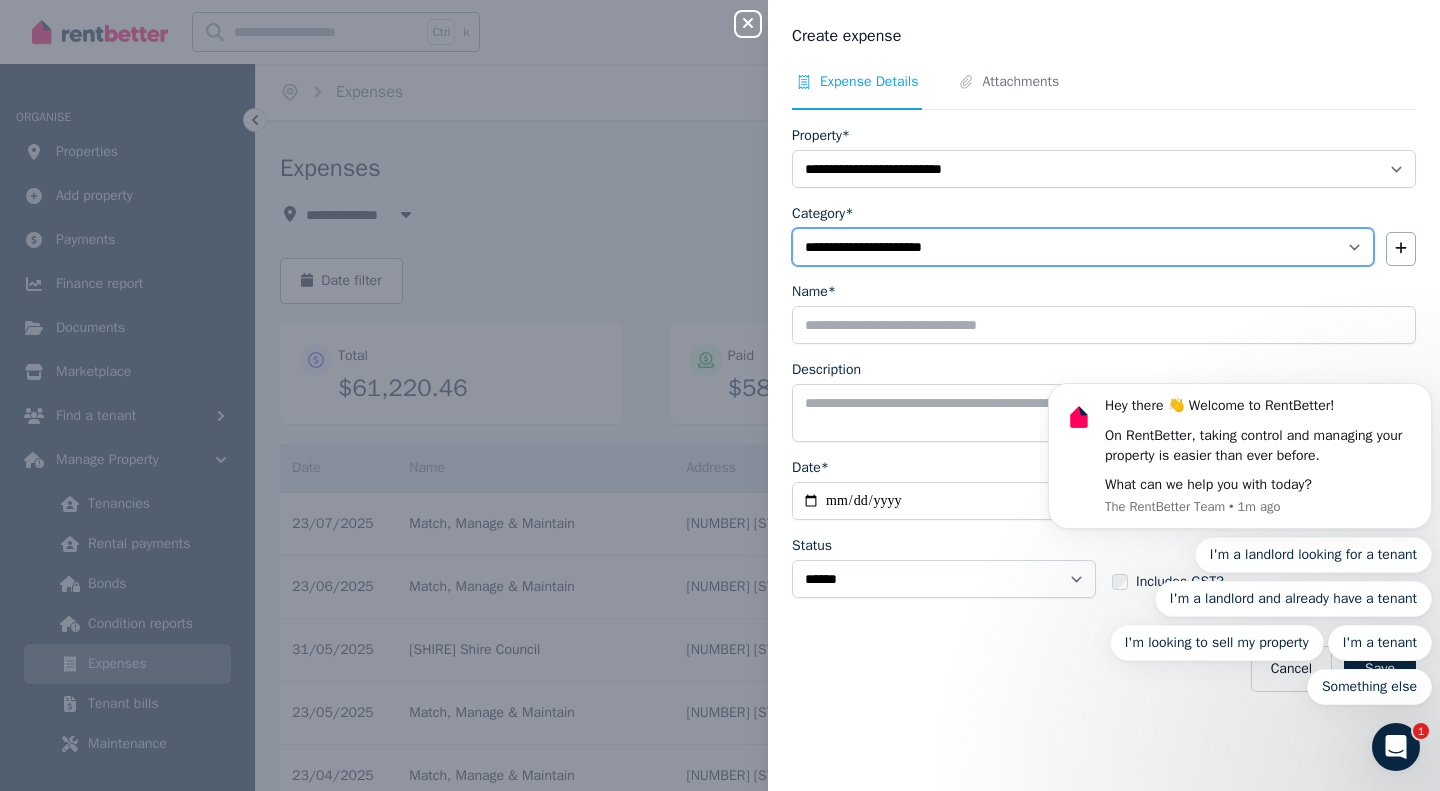 click on "**********" at bounding box center [1083, 247] 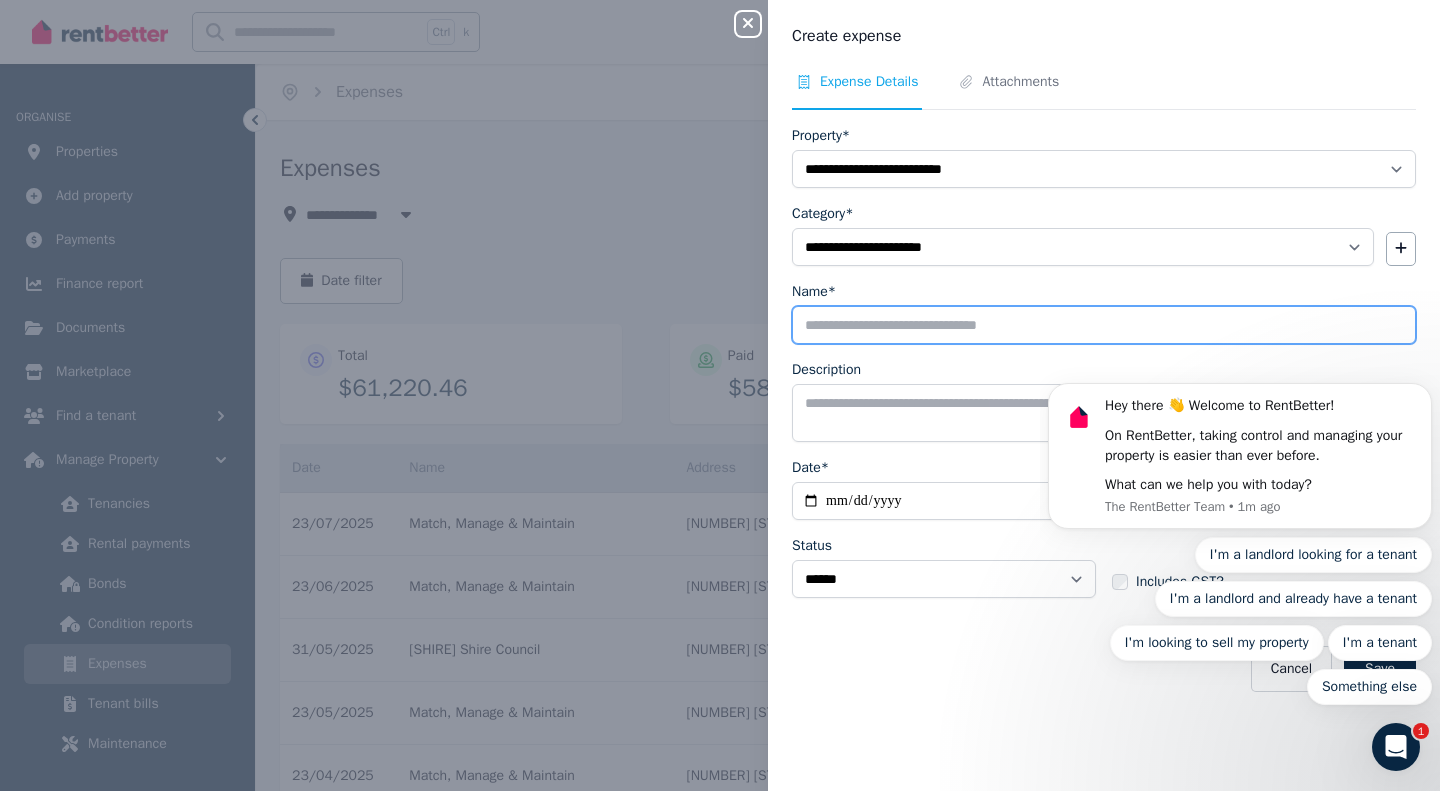 click on "Name*" at bounding box center [1104, 325] 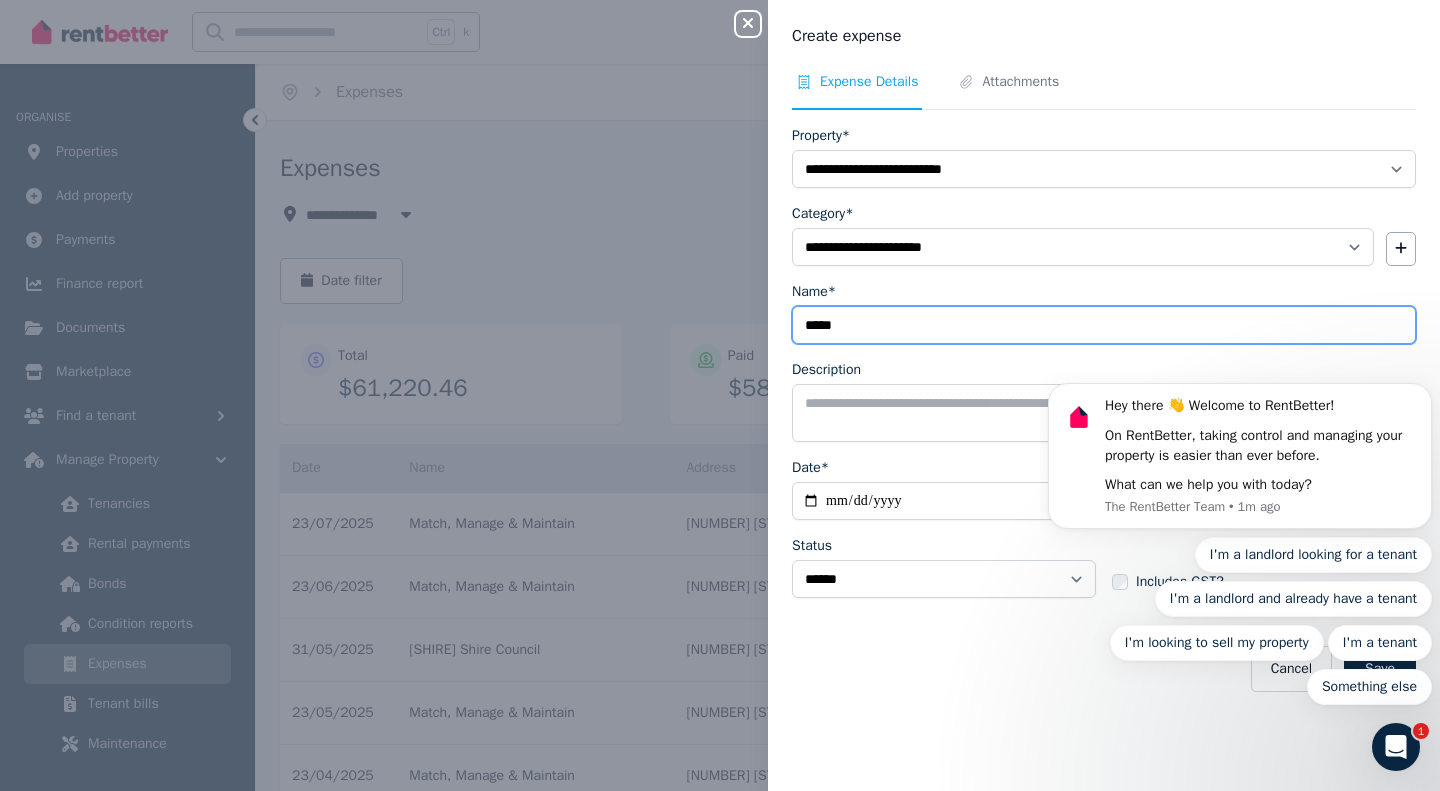 type on "*****" 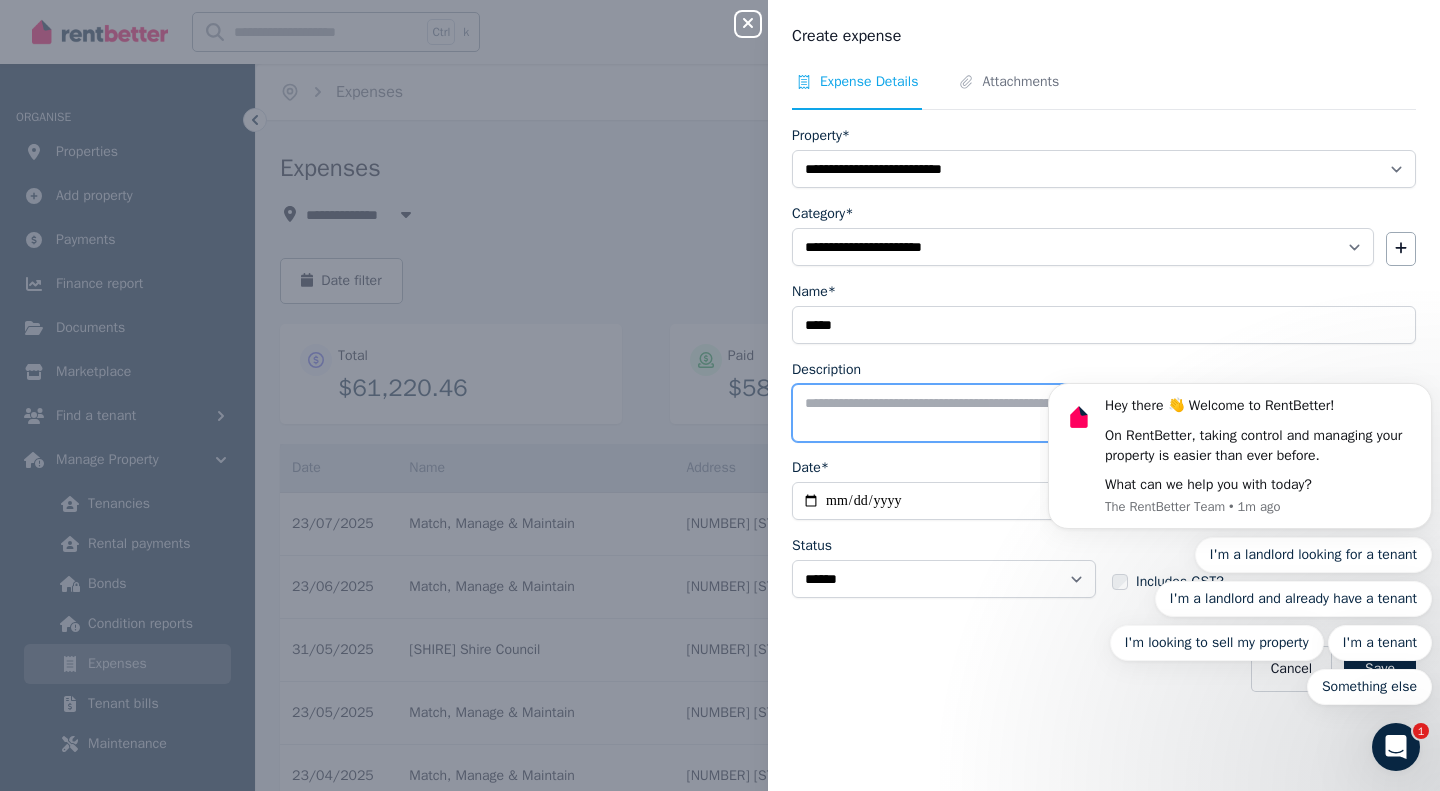 click on "Description" at bounding box center [1104, 413] 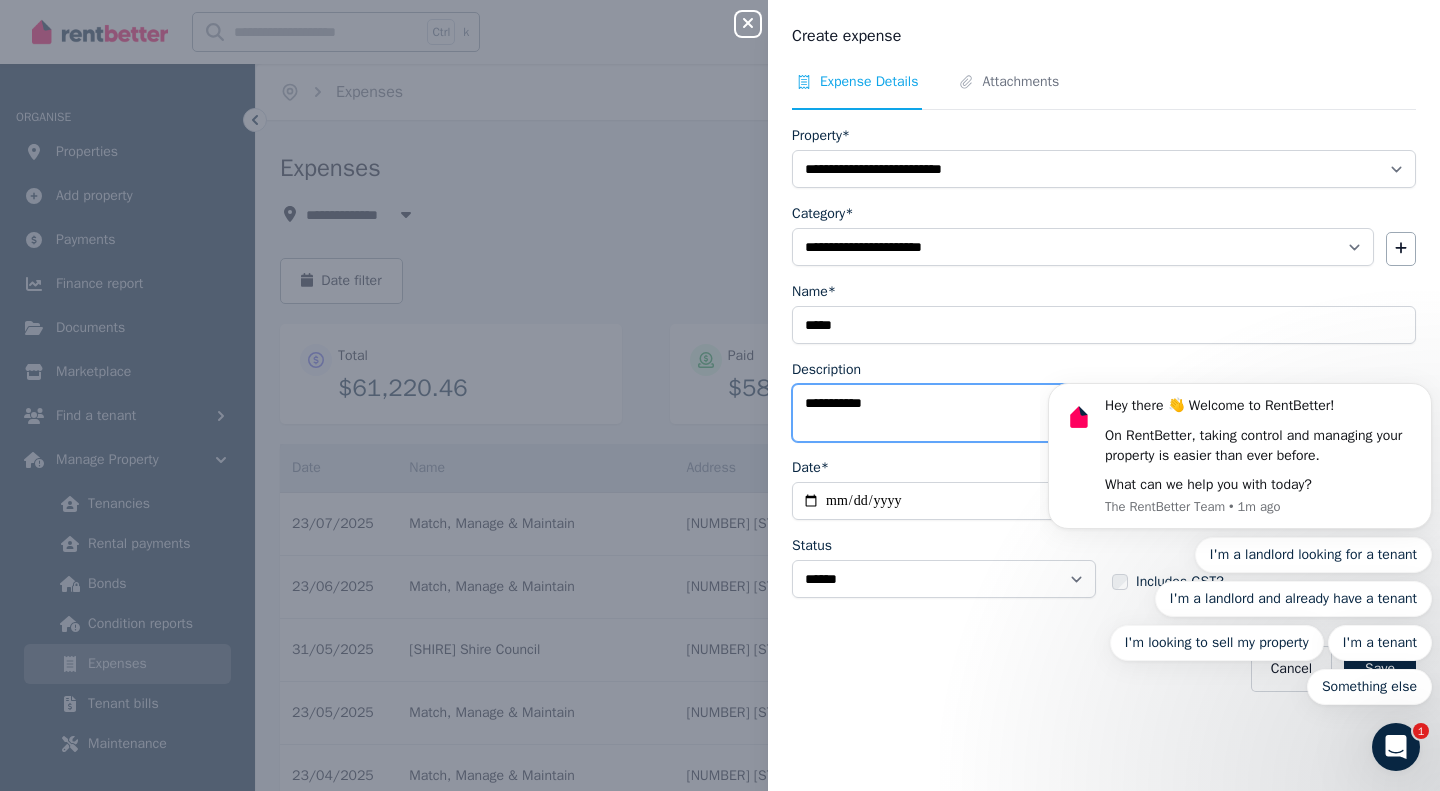 type on "**********" 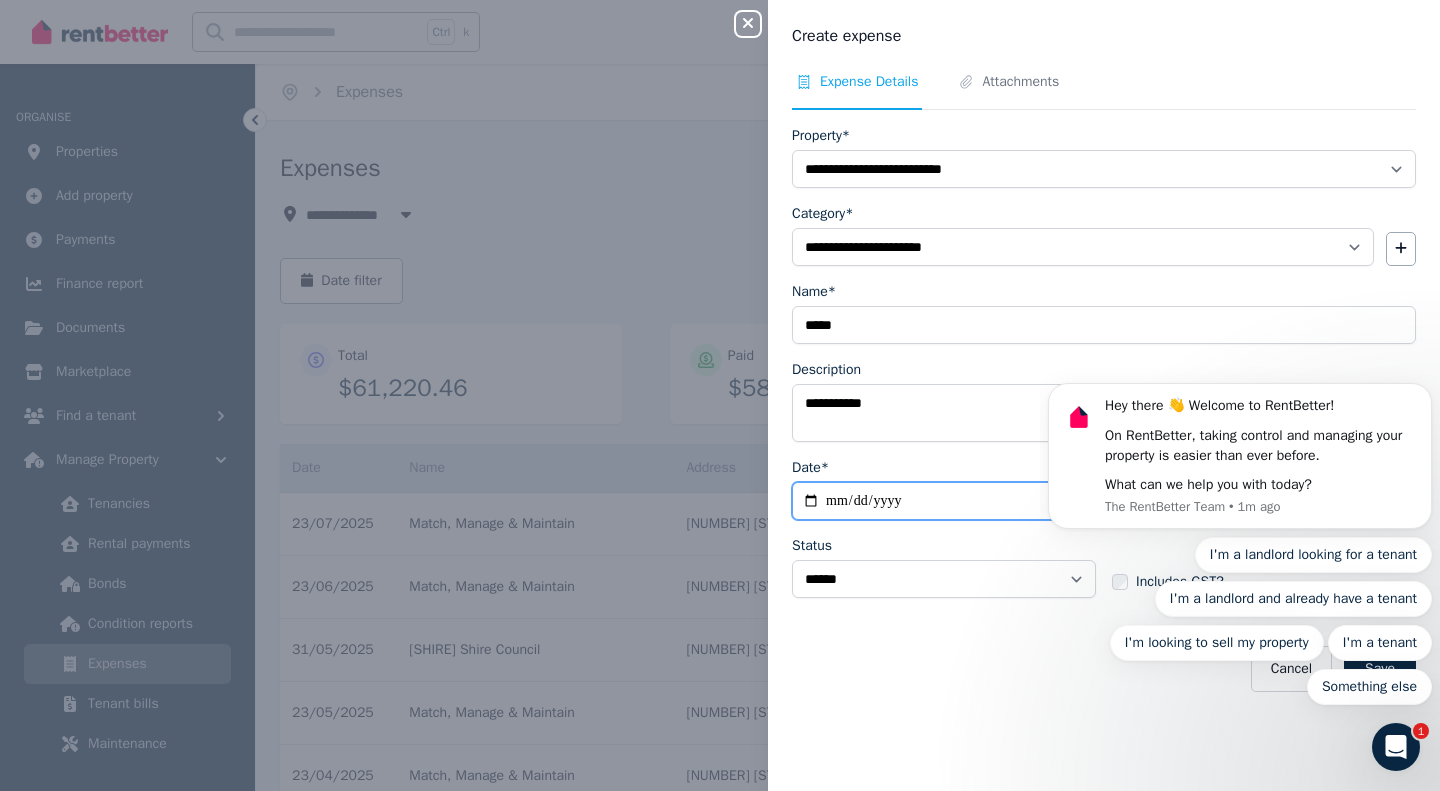 click on "Date*" at bounding box center [944, 501] 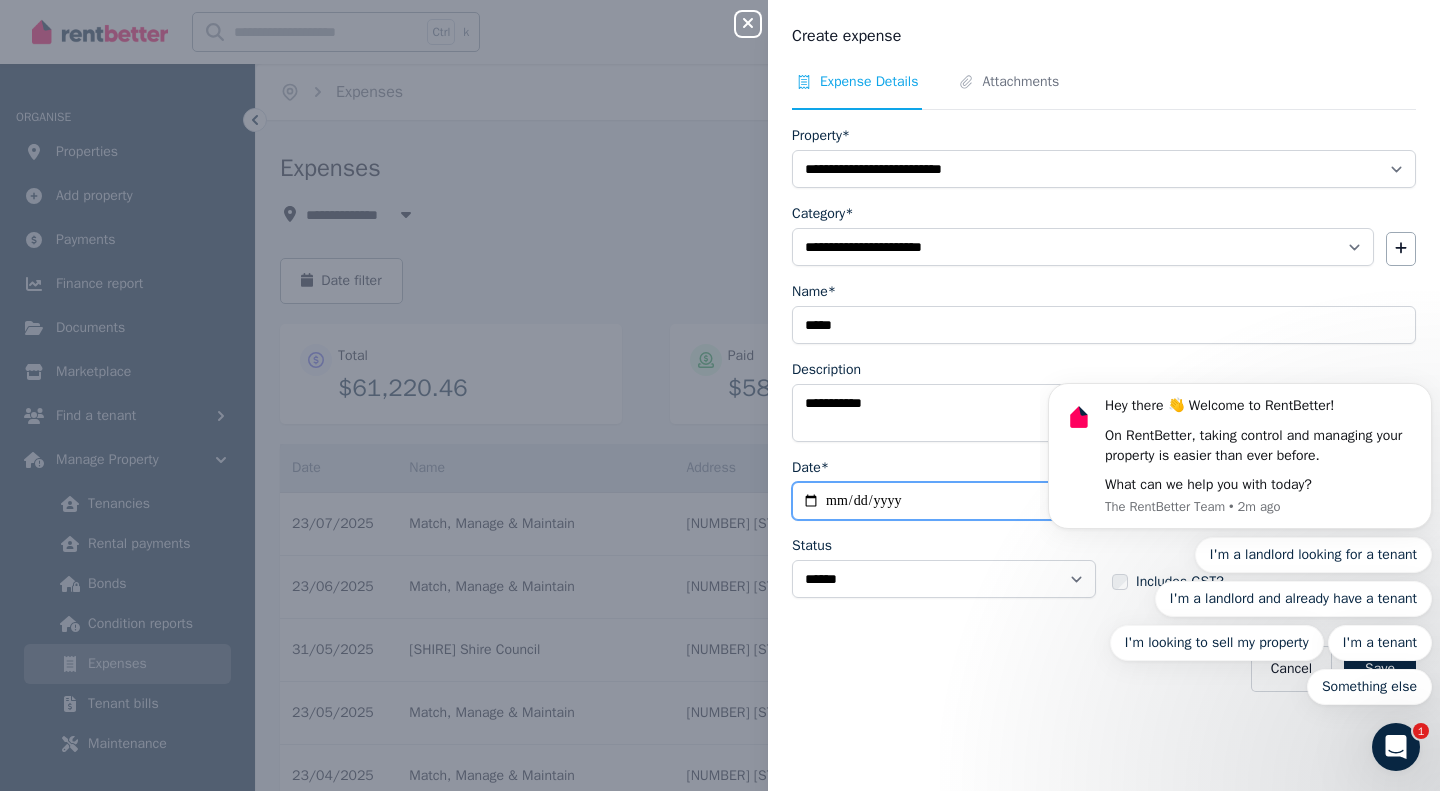 type on "**********" 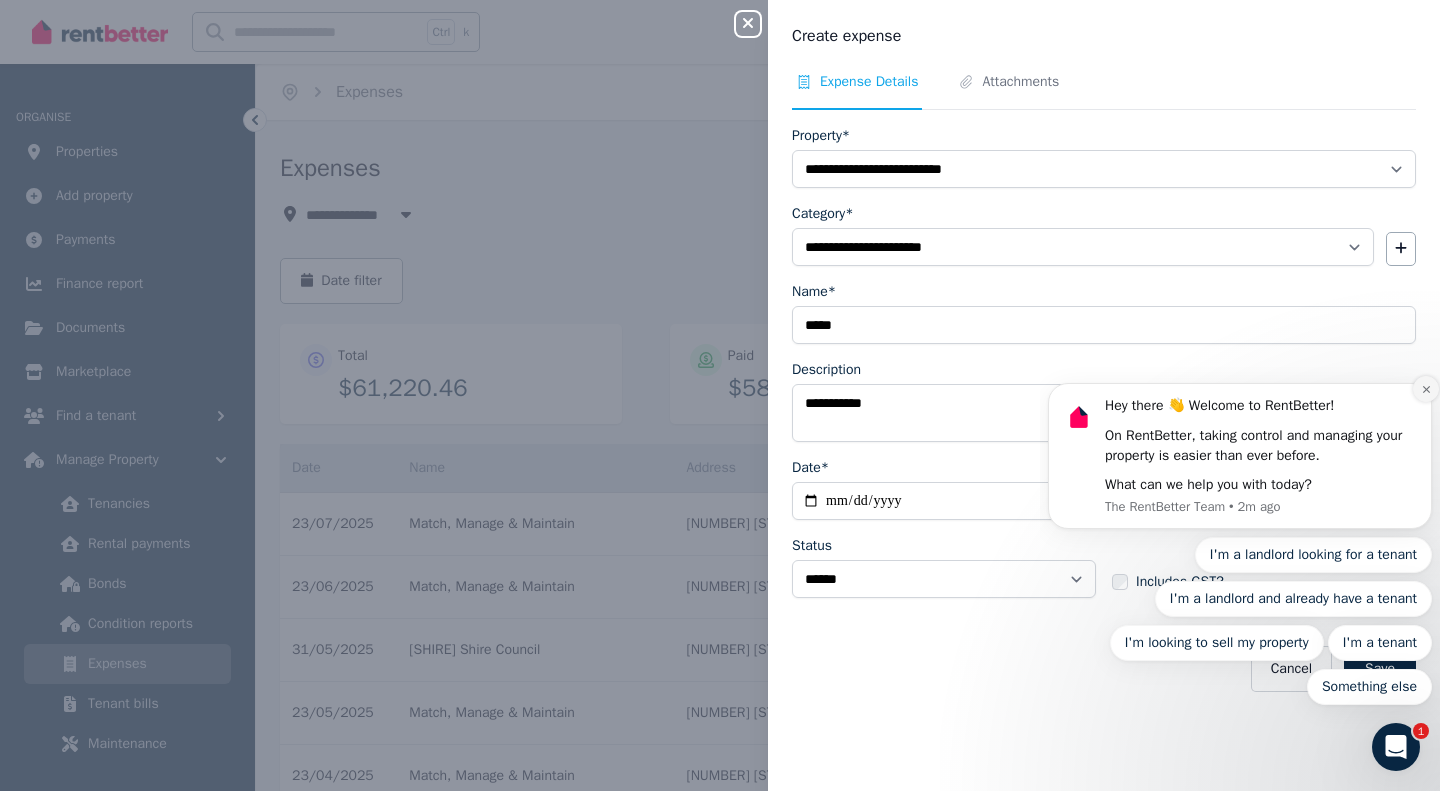 click 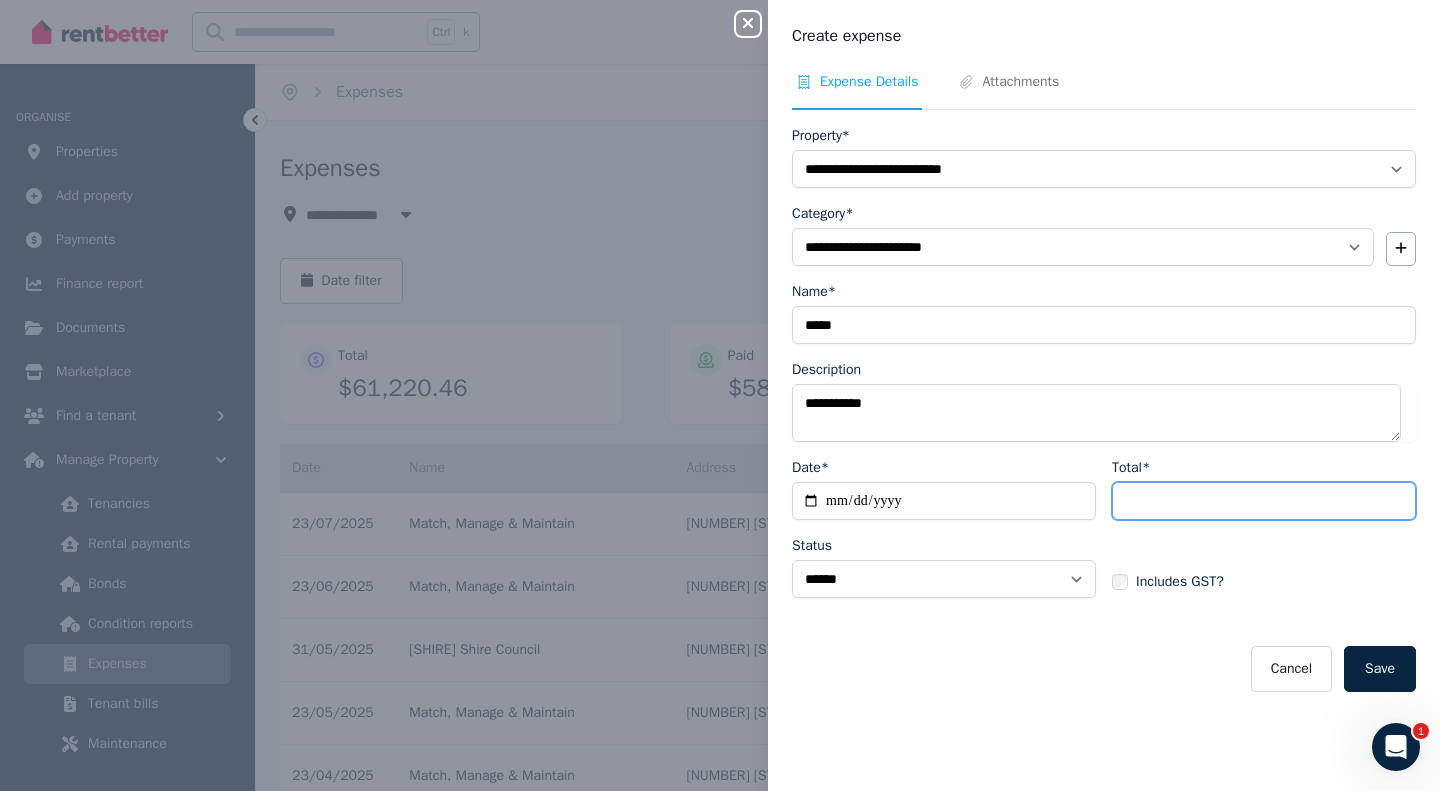 click on "Total*" at bounding box center (1264, 501) 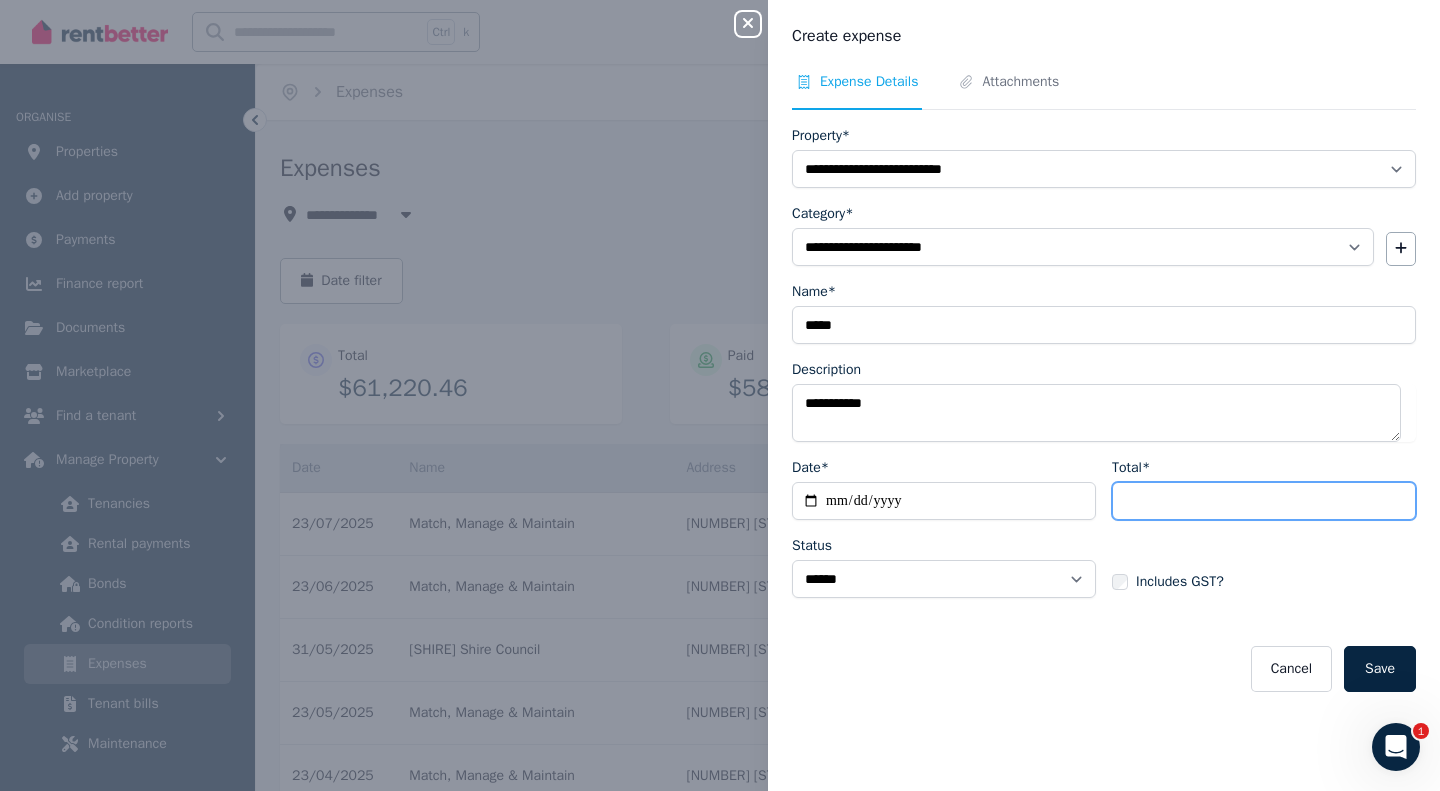 type on "******" 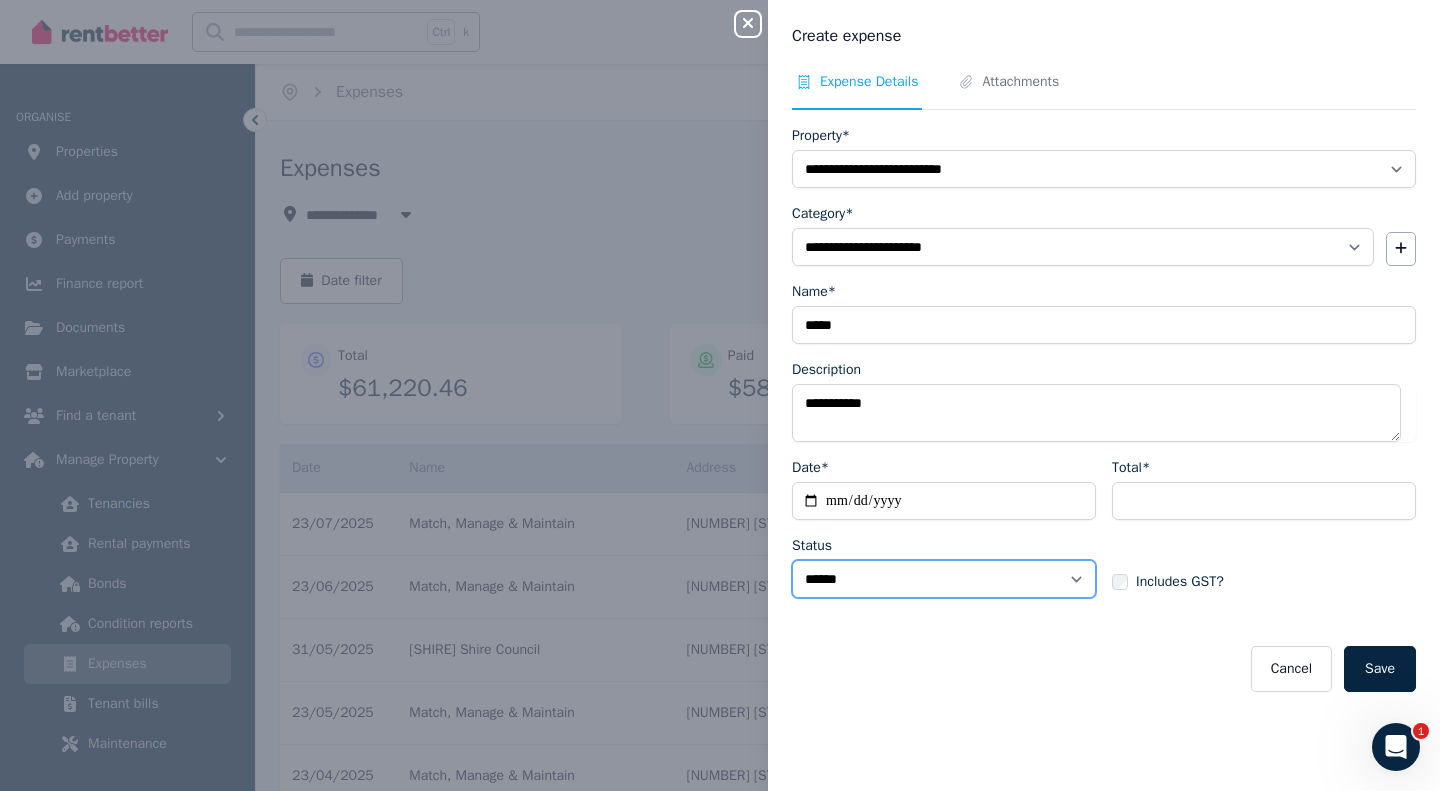 click on "****** ****" at bounding box center (944, 579) 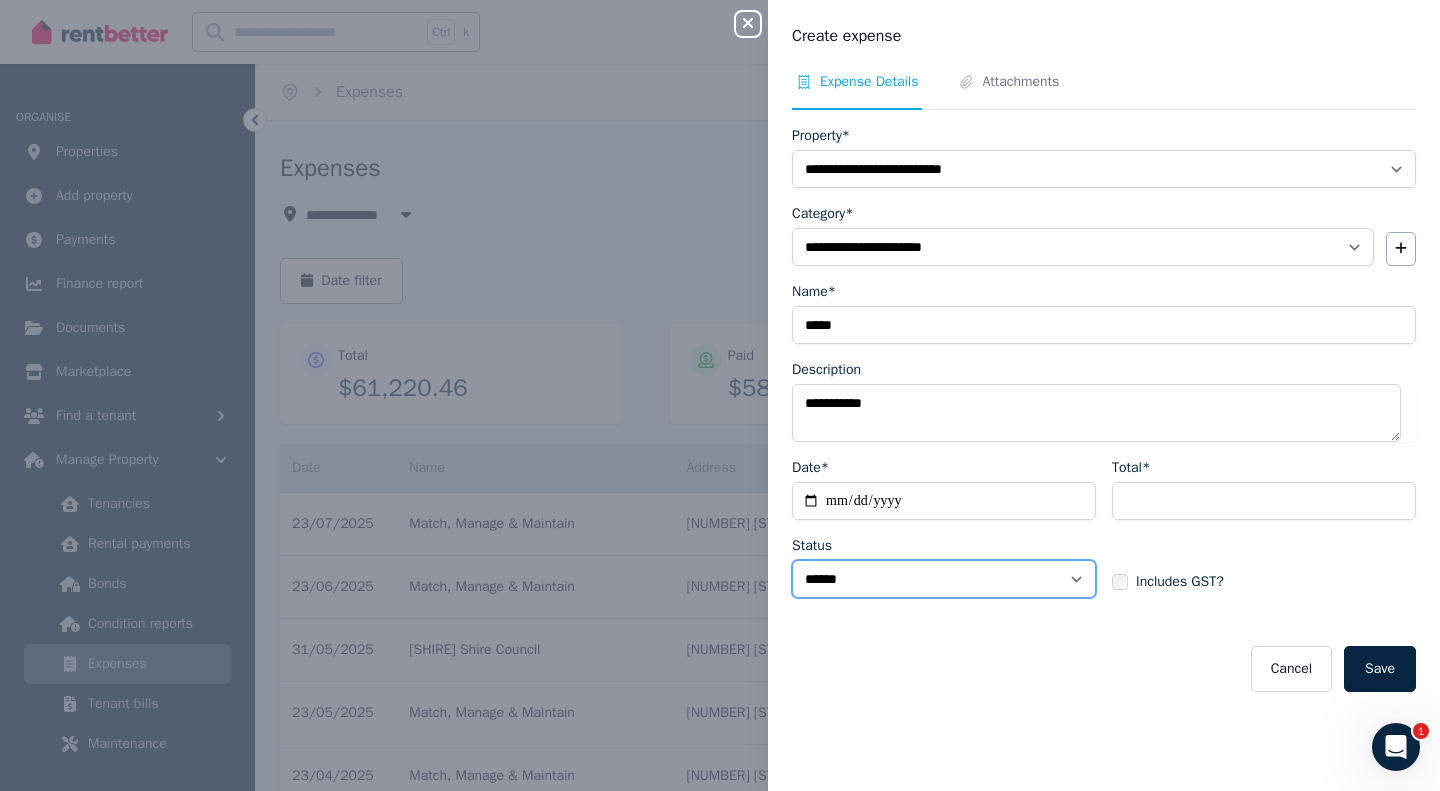 select on "**********" 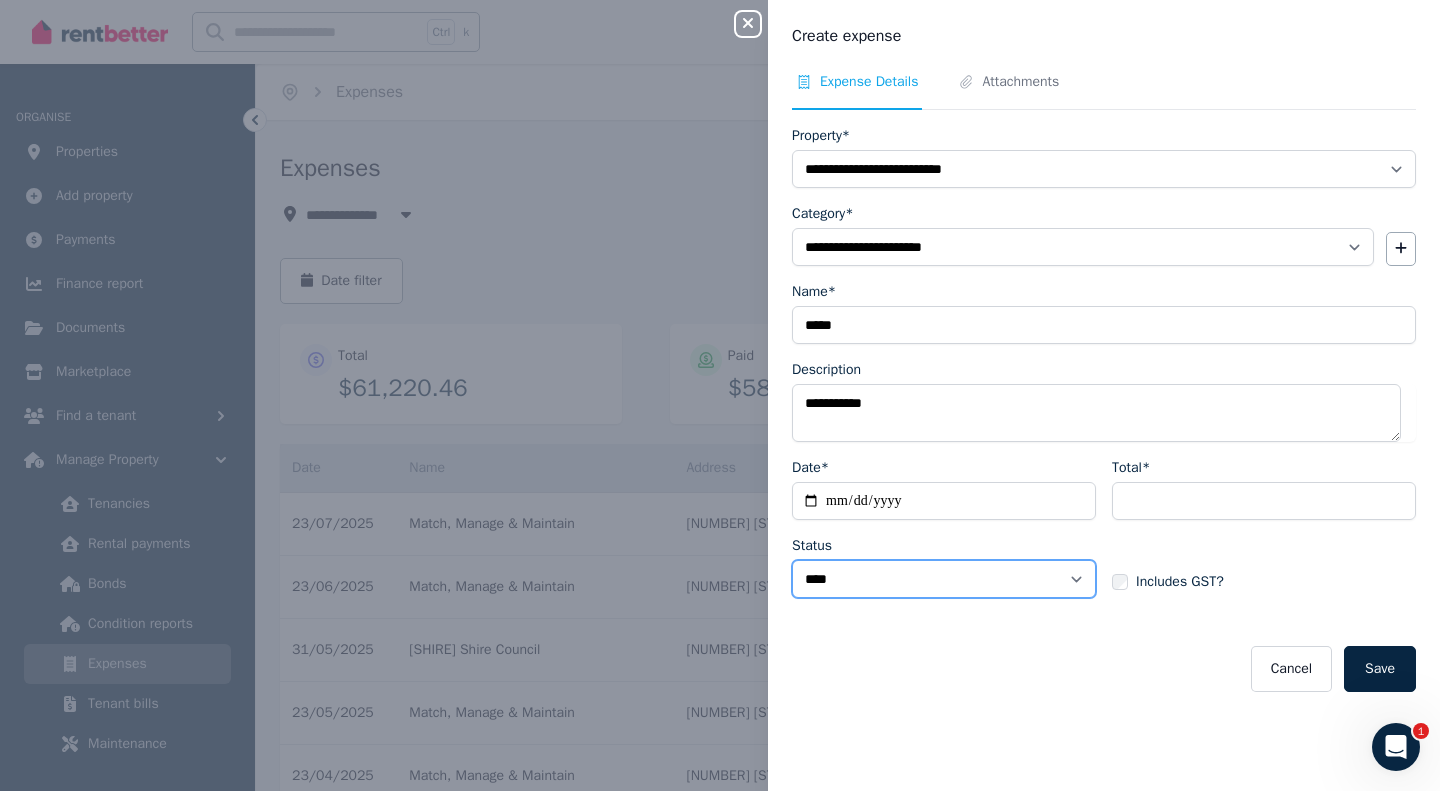click on "****** ****" at bounding box center [944, 579] 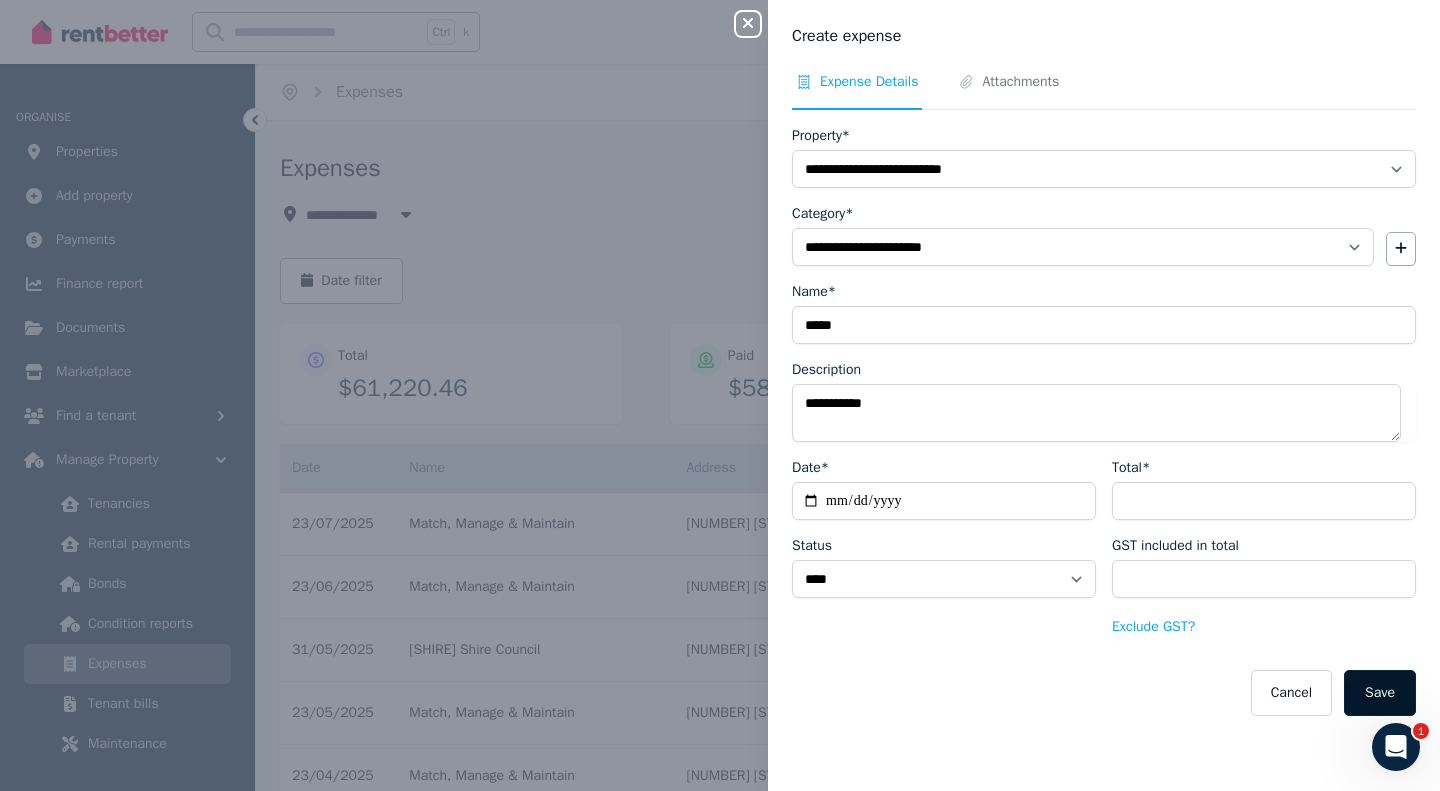 click on "Save" at bounding box center (1380, 693) 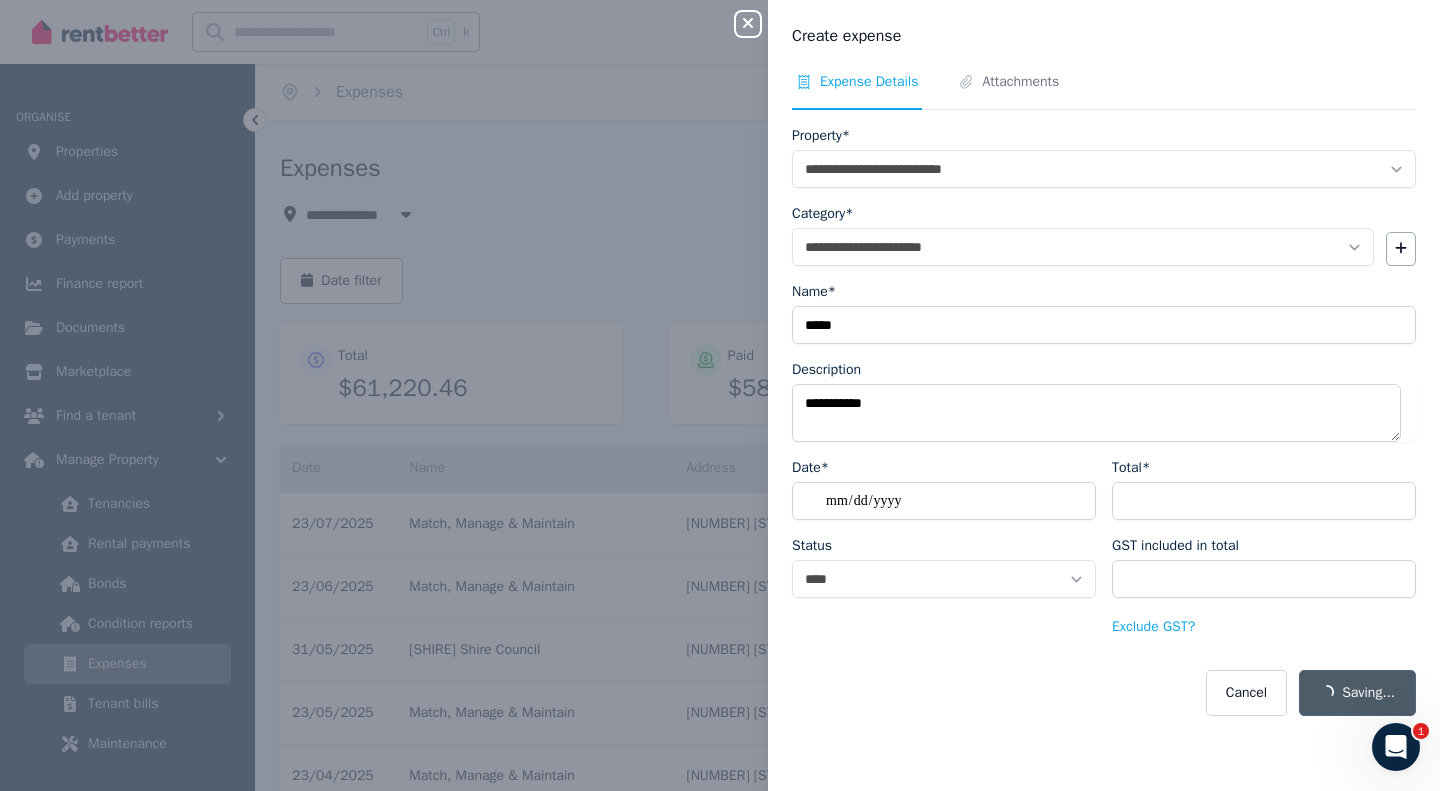 select on "**********" 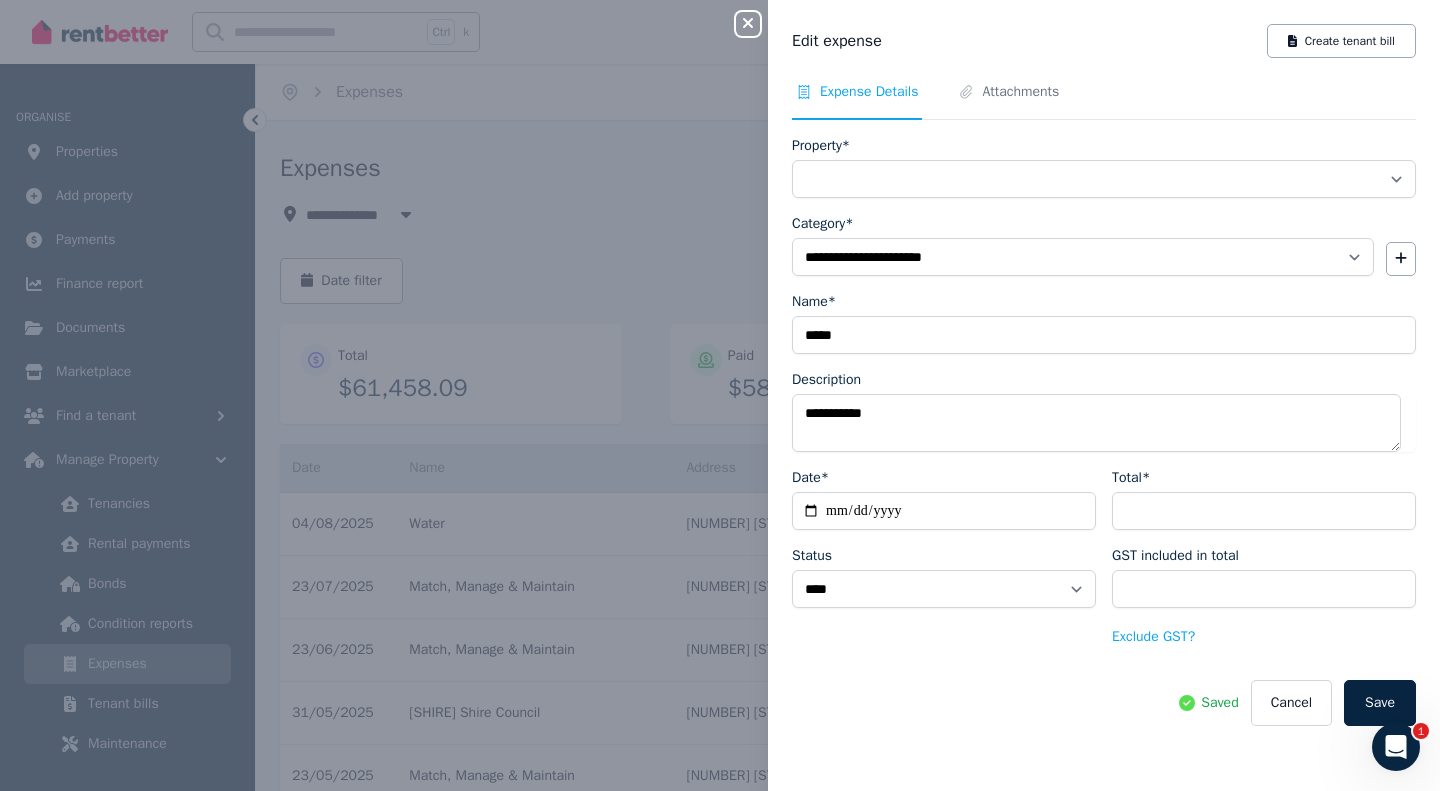 select on "**********" 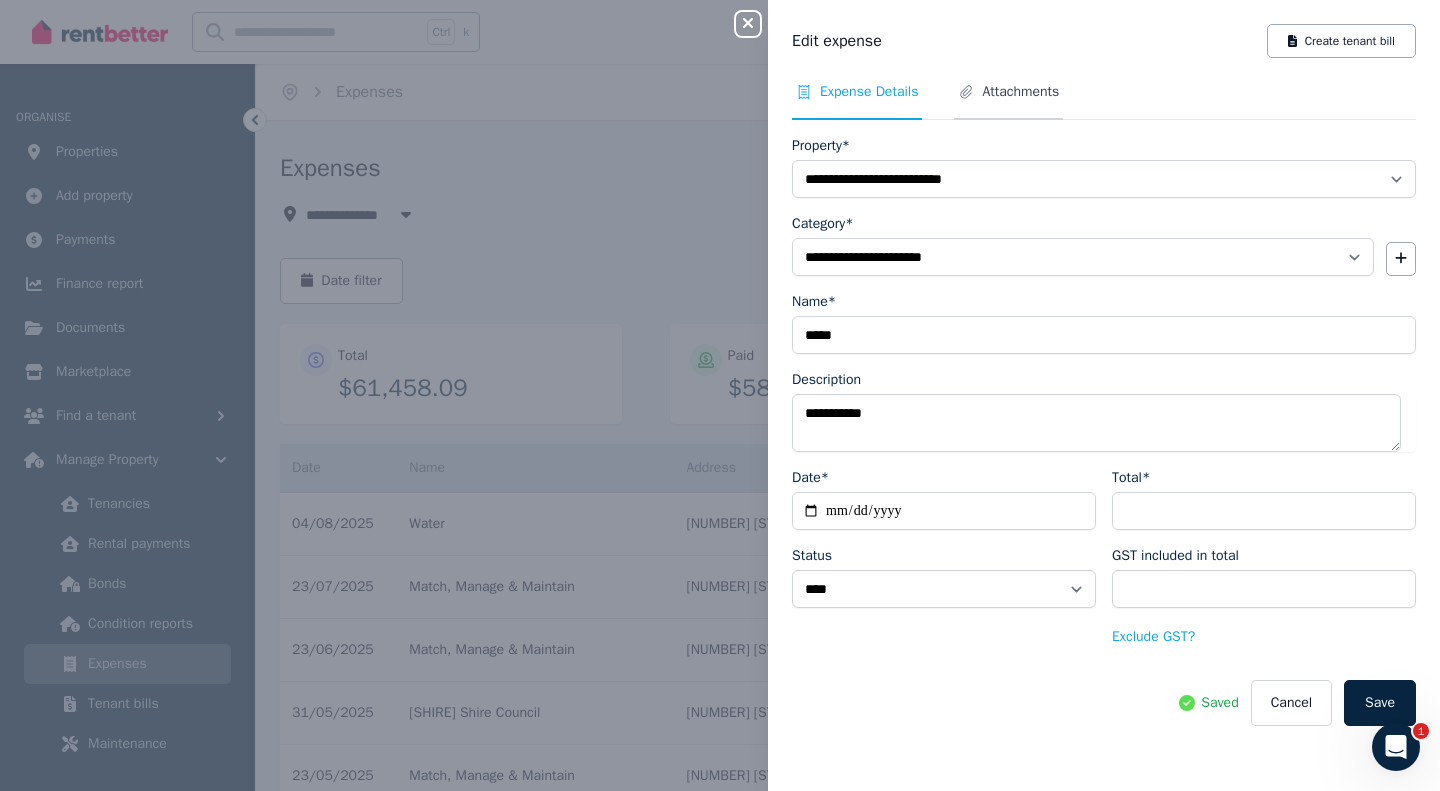 click on "Attachments" at bounding box center [1020, 92] 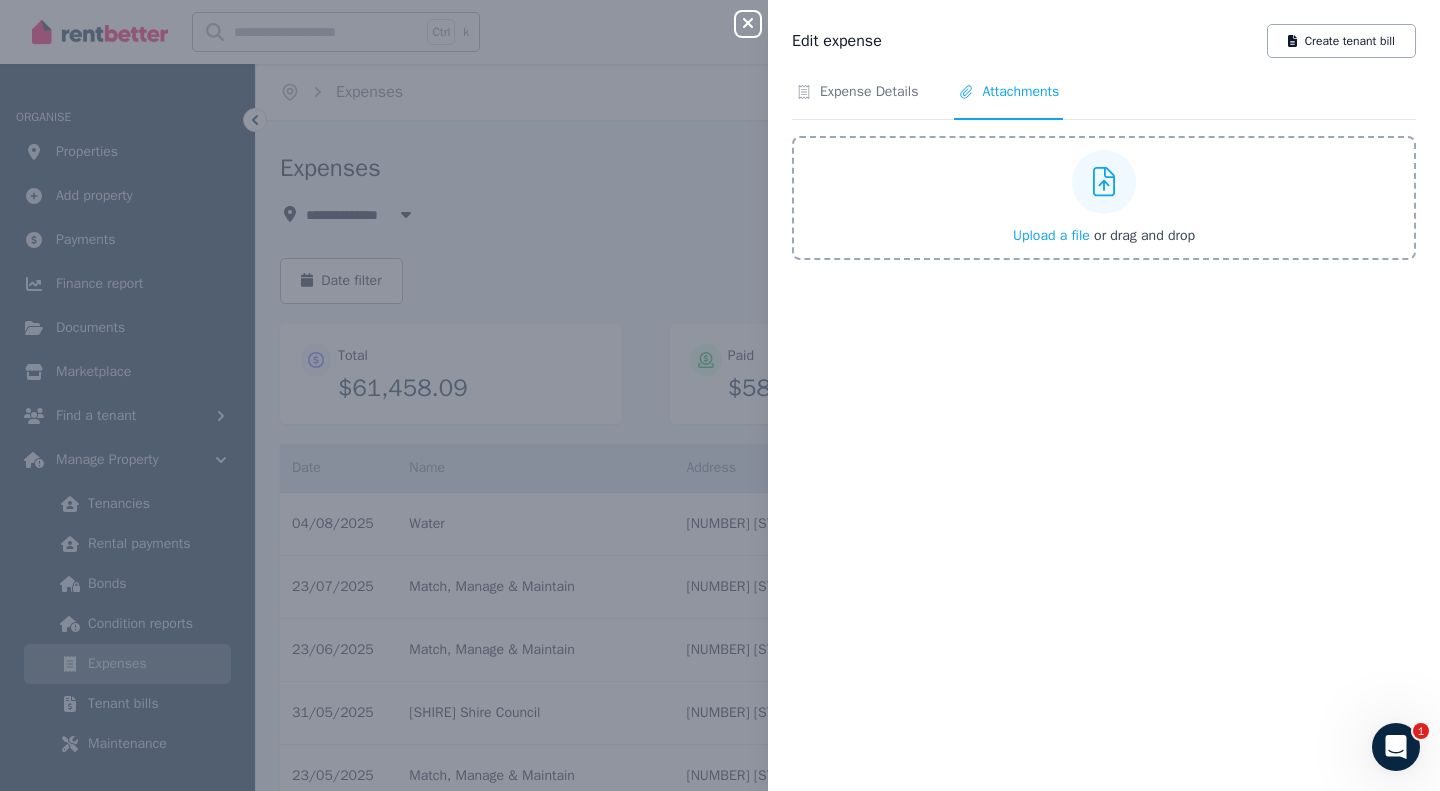 click on "Upload a file" at bounding box center [1051, 235] 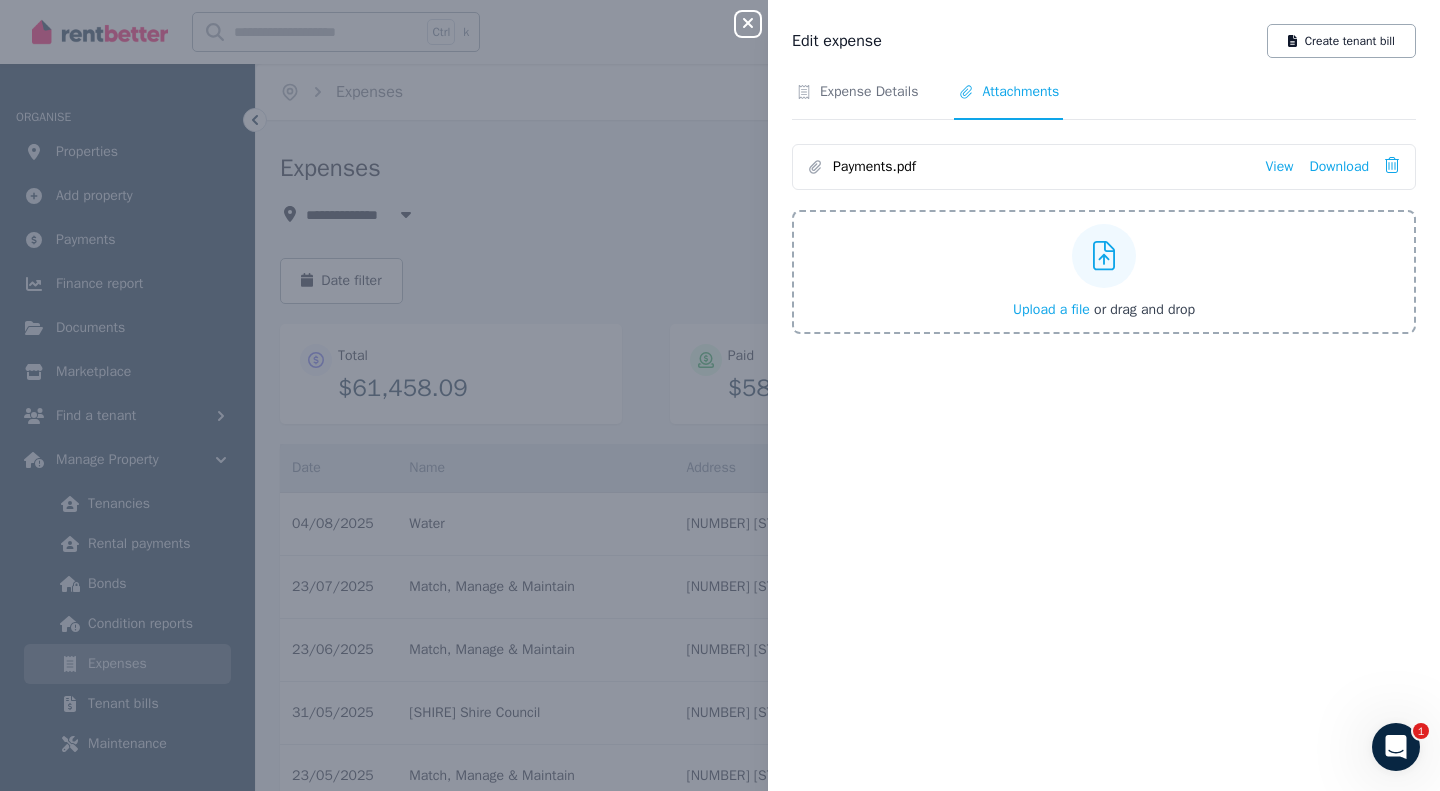 click on "Payments.pdf View Download" at bounding box center [1104, 167] 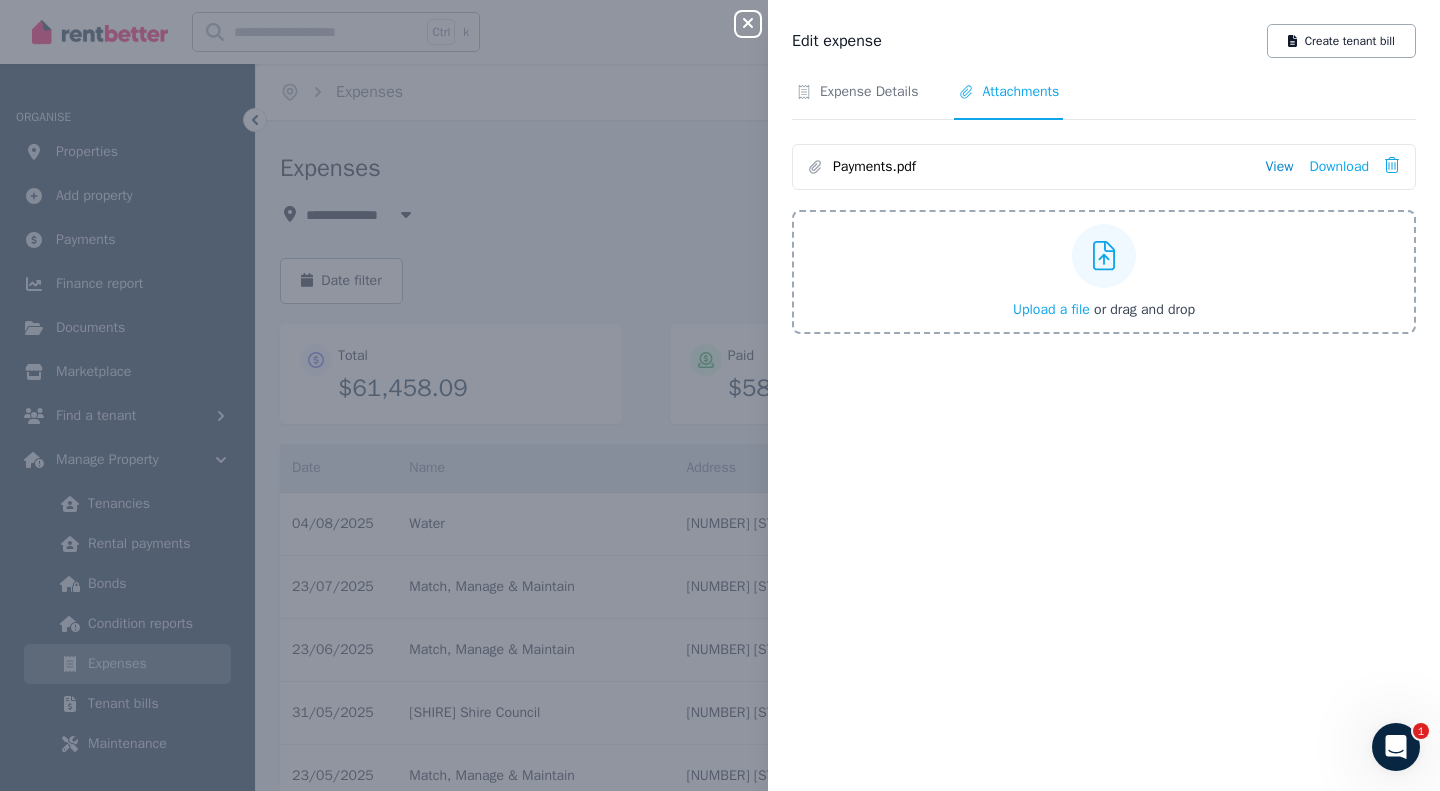 click on "View" at bounding box center (1279, 167) 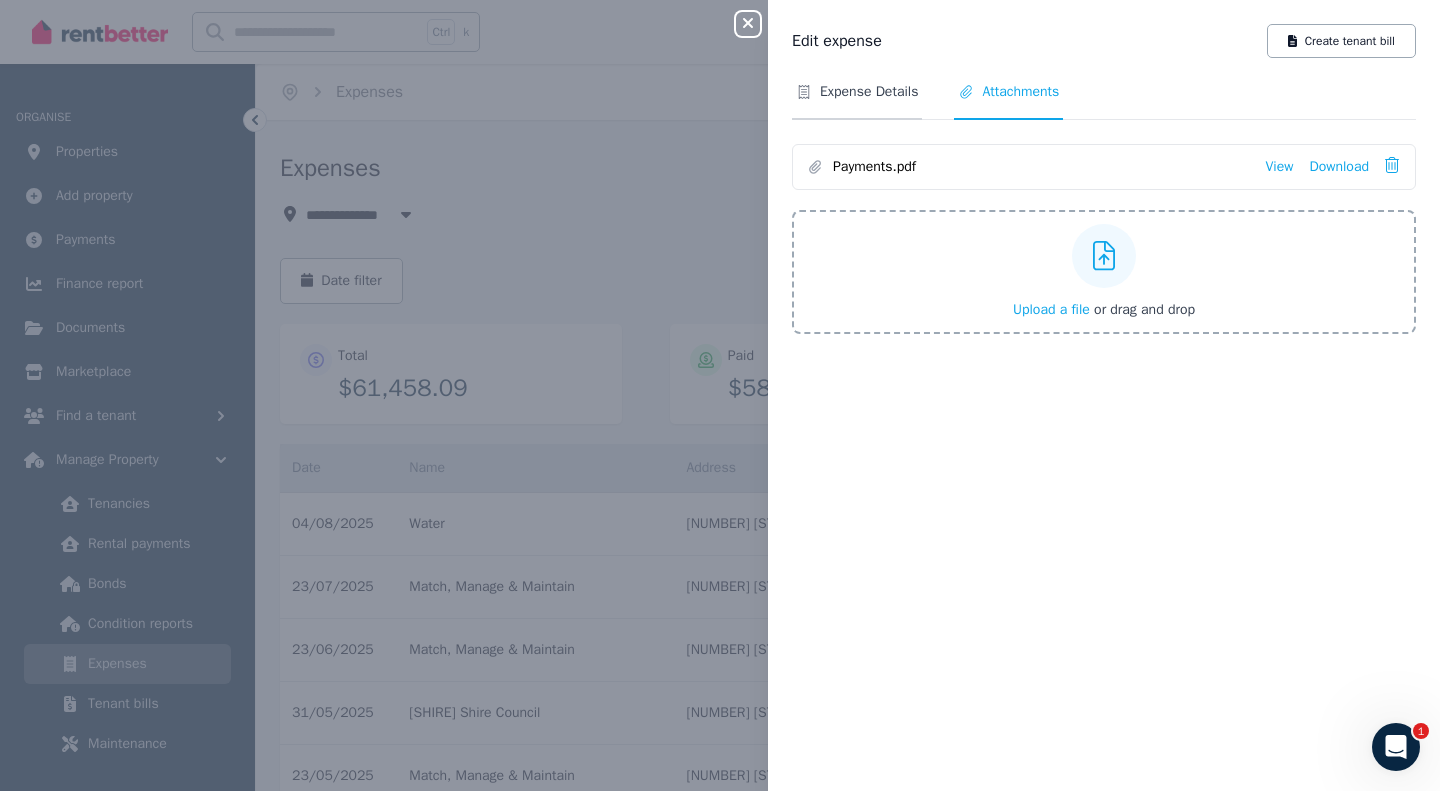 click on "Expense Details" at bounding box center [857, 101] 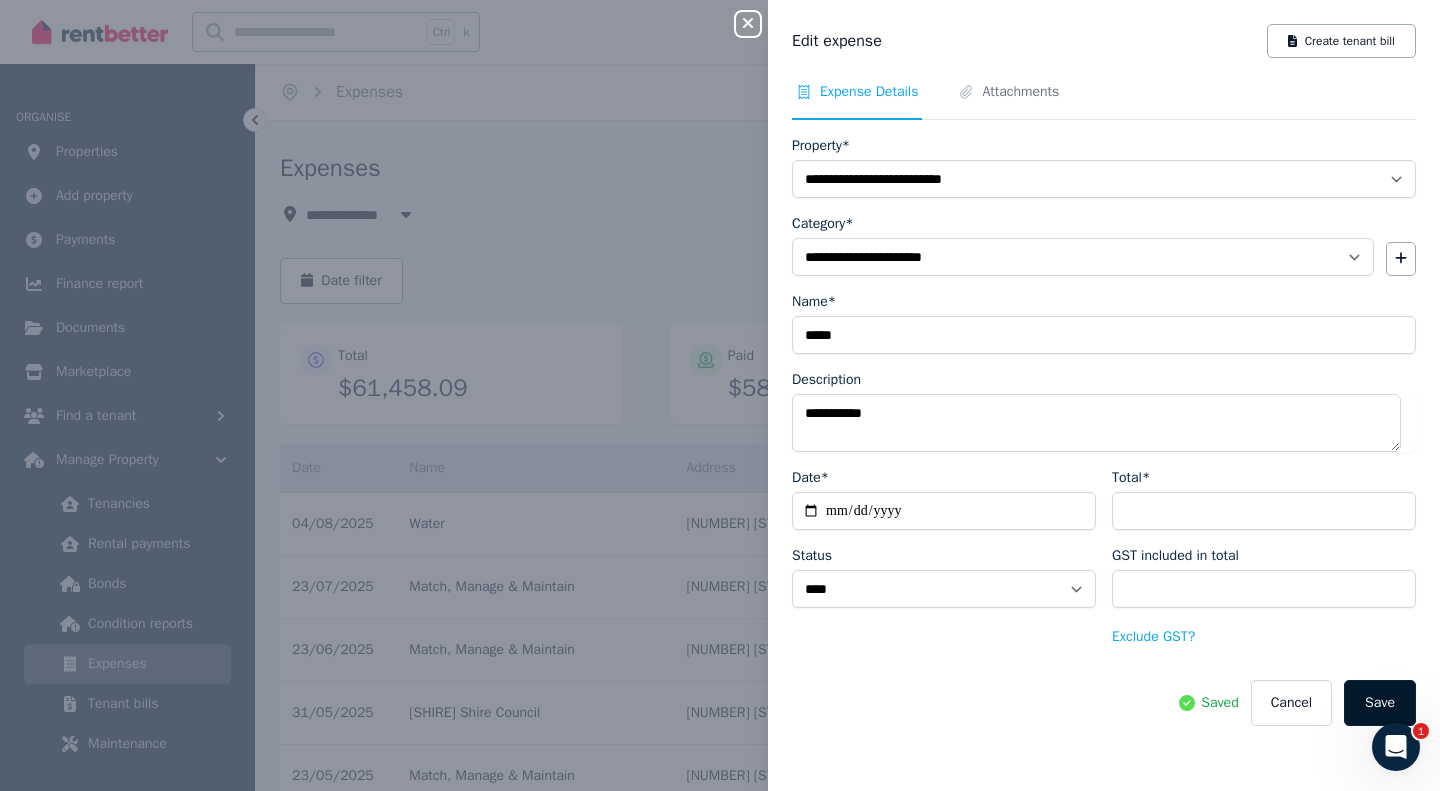 click on "Save" at bounding box center (1380, 703) 